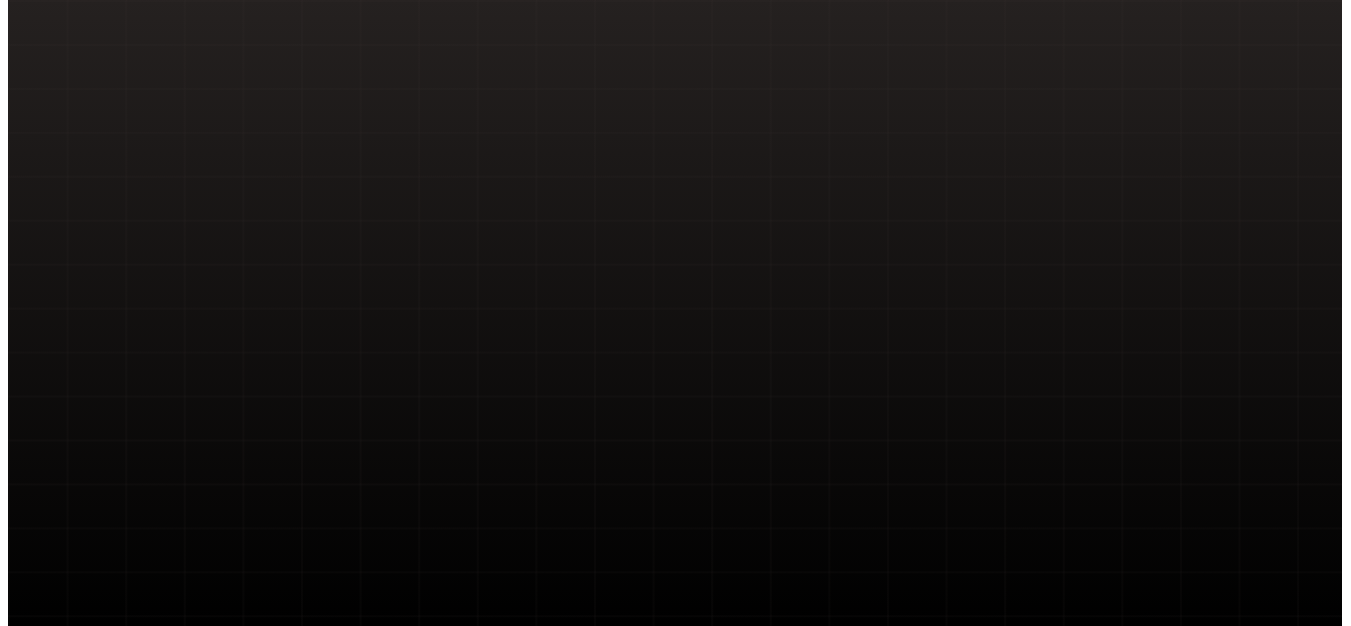 scroll, scrollTop: 0, scrollLeft: 0, axis: both 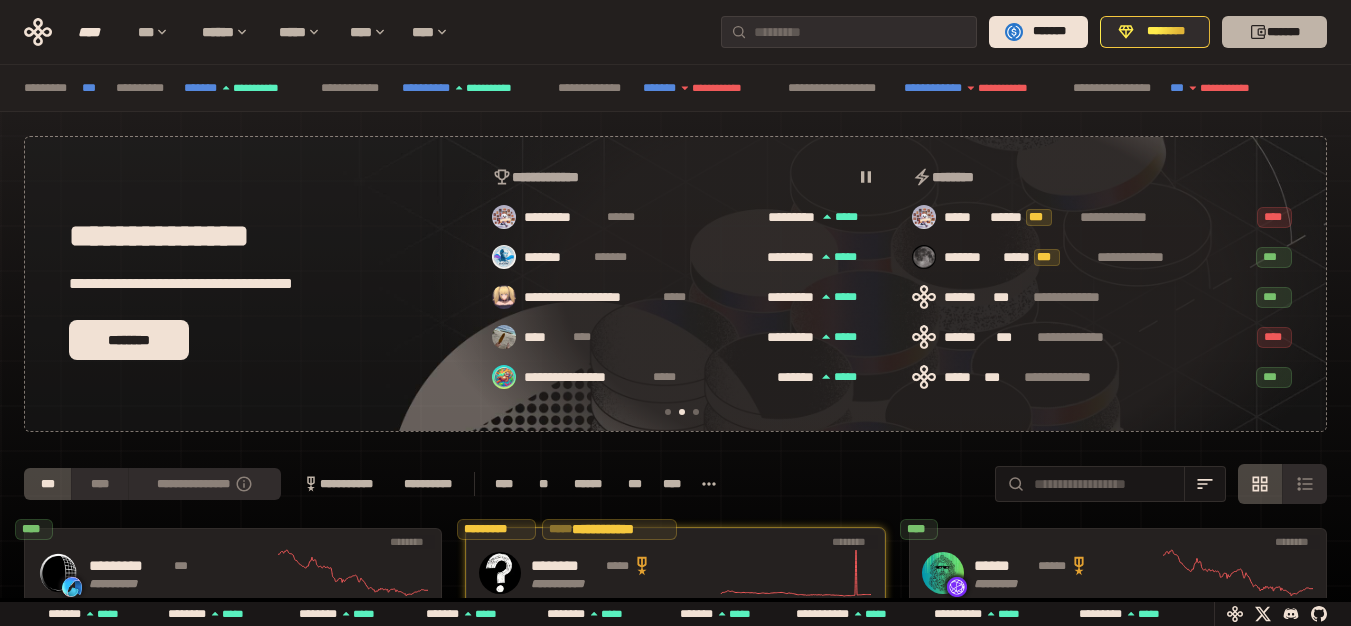 click on "*******" at bounding box center (1274, 32) 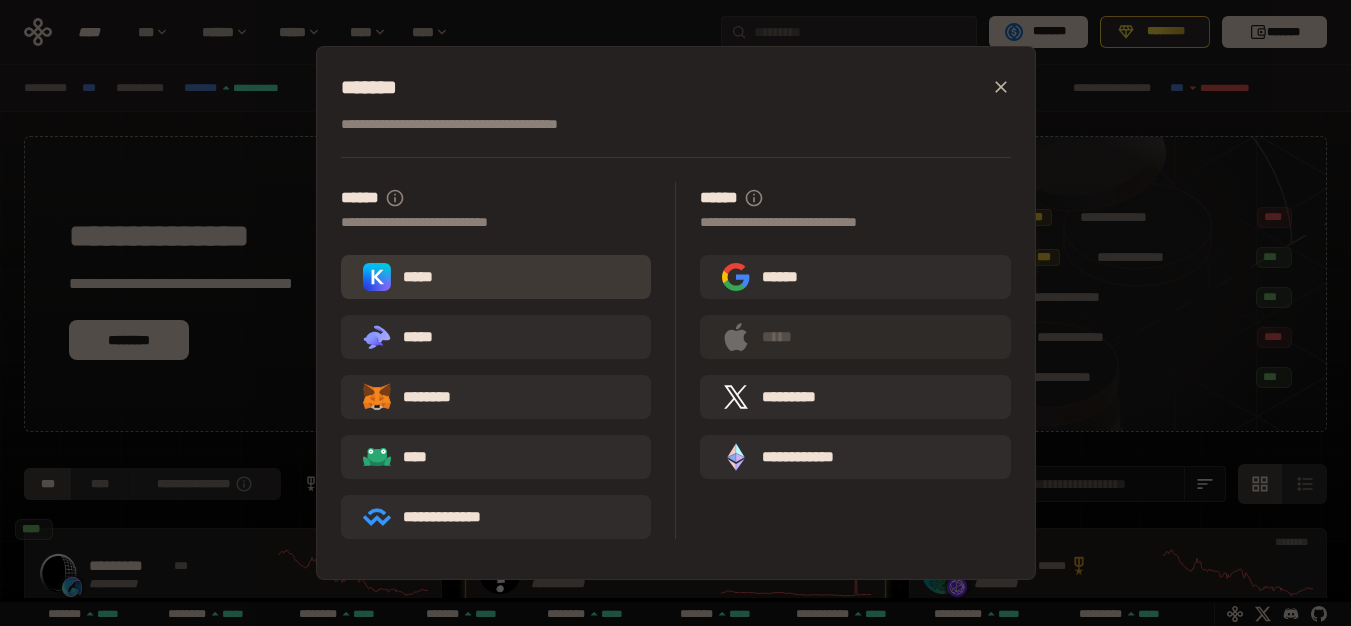 scroll, scrollTop: 0, scrollLeft: 856, axis: horizontal 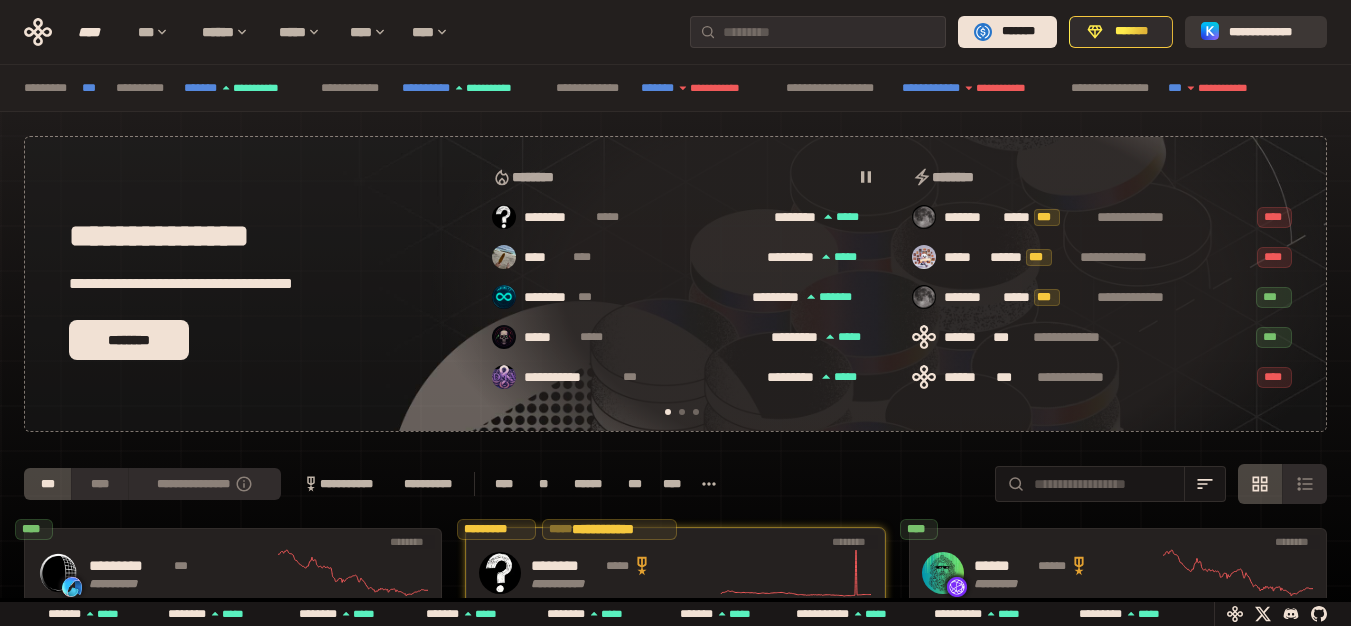 click on "**********" at bounding box center (1270, 32) 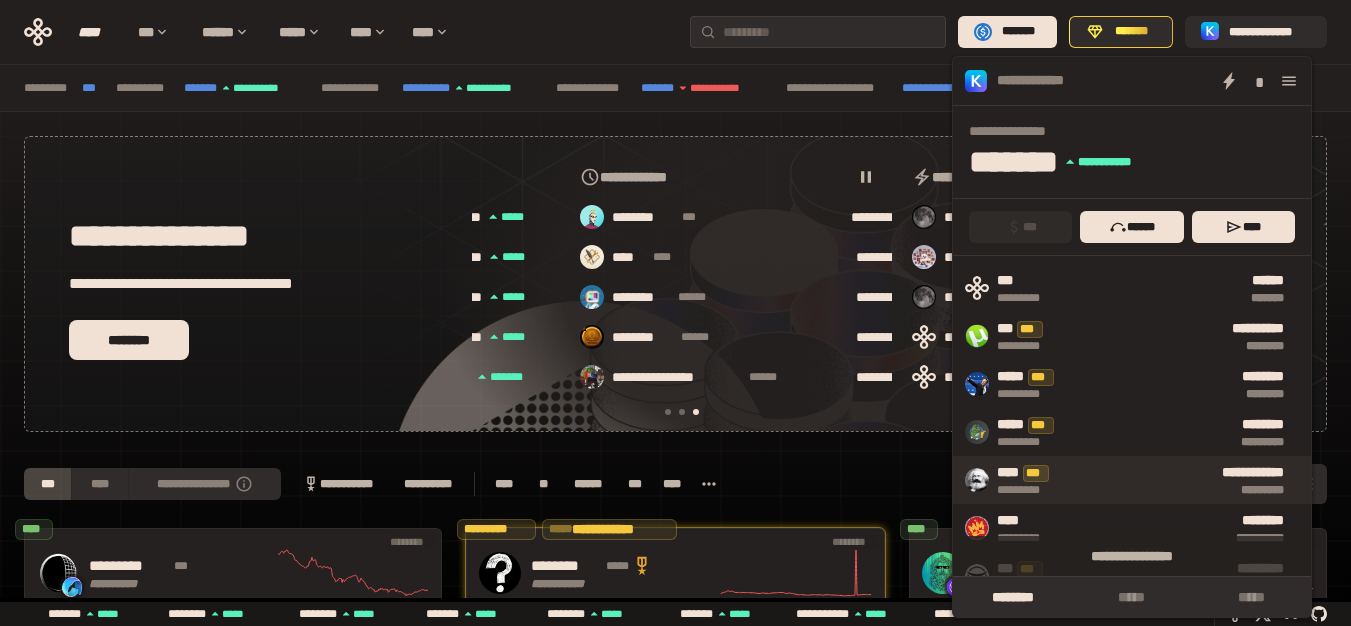 scroll, scrollTop: 0, scrollLeft: 856, axis: horizontal 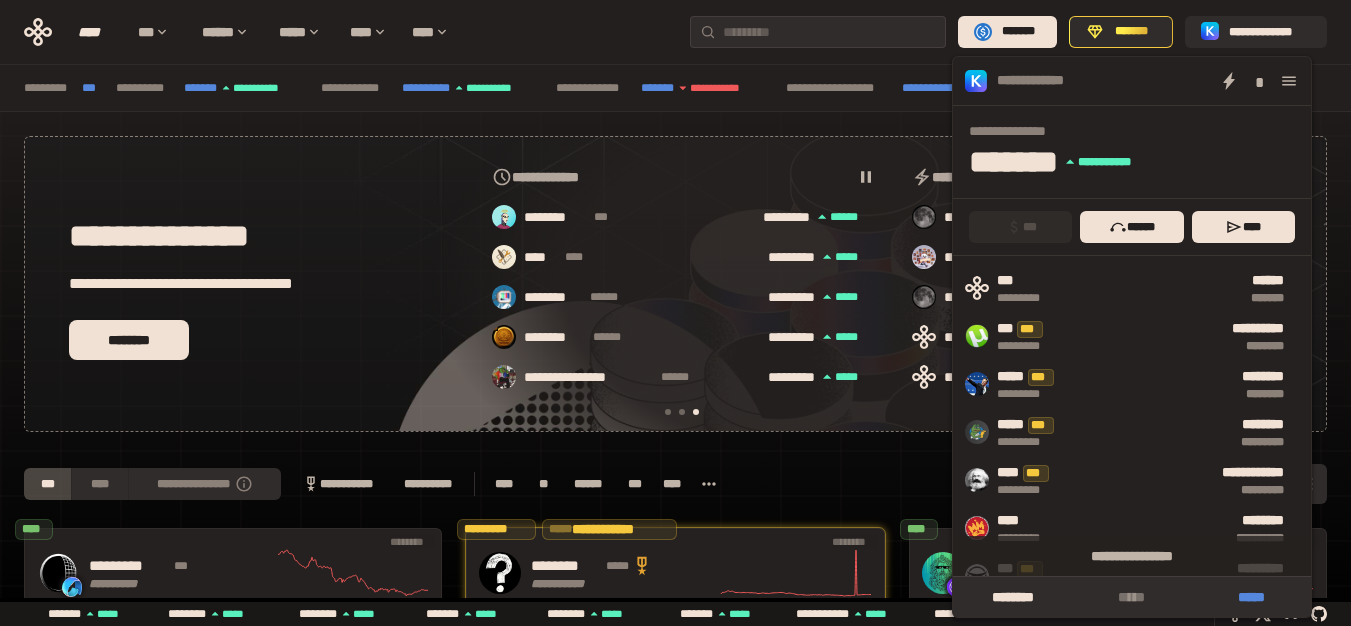 click on "*****" at bounding box center (1251, 597) 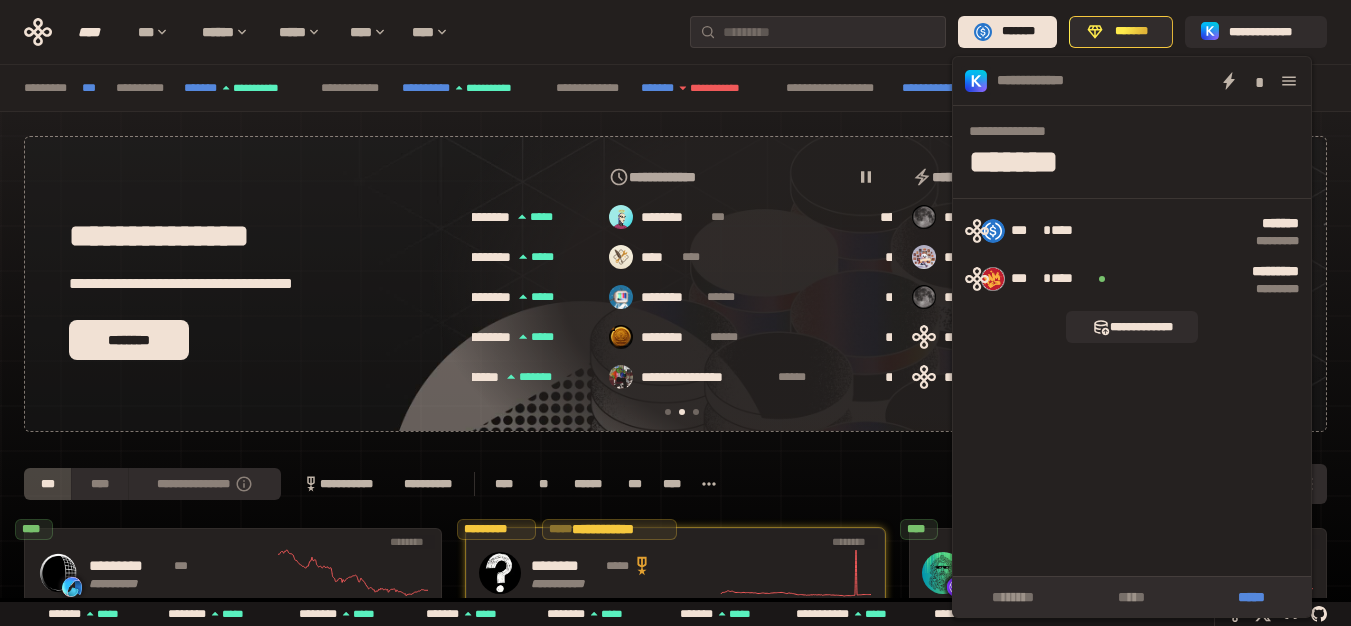 scroll, scrollTop: 0, scrollLeft: 856, axis: horizontal 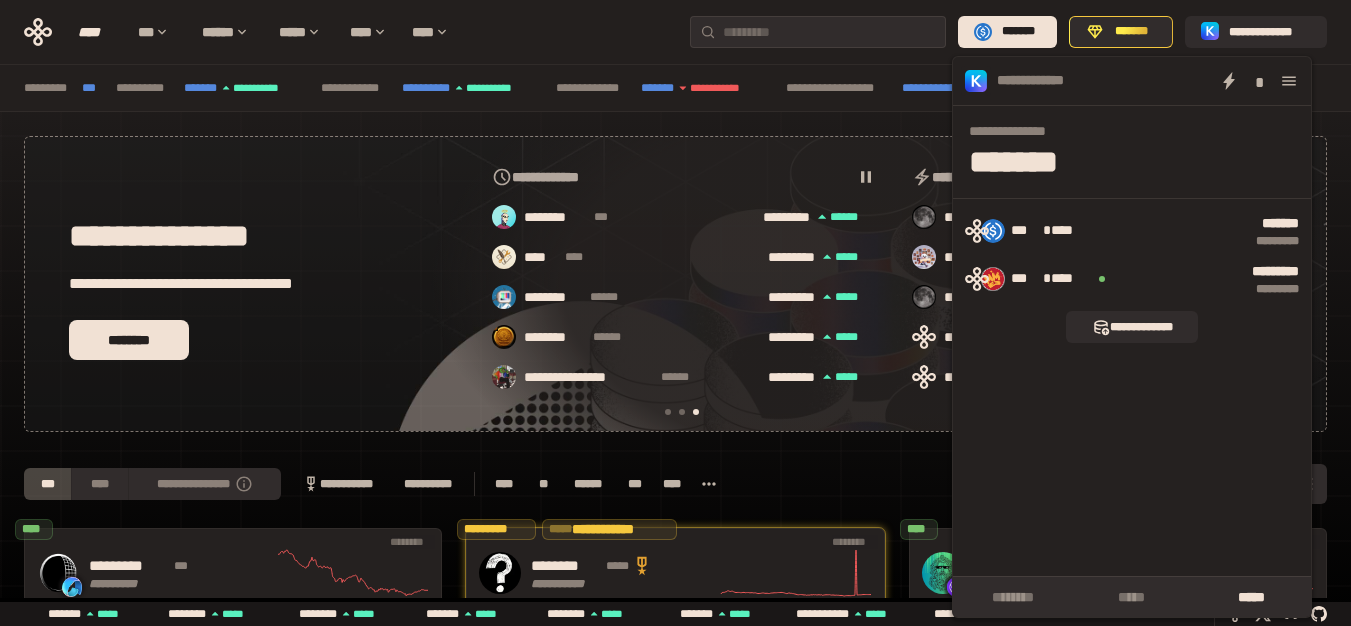 click on "**********" at bounding box center (675, 284) 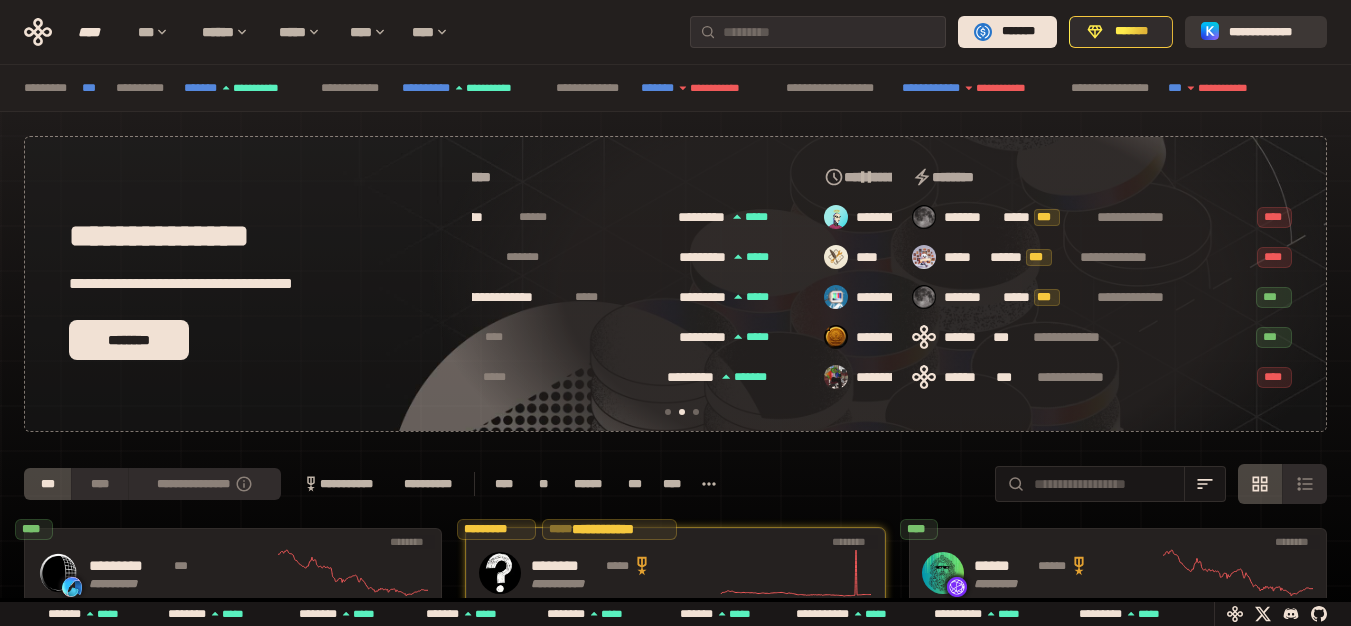scroll, scrollTop: 0, scrollLeft: 436, axis: horizontal 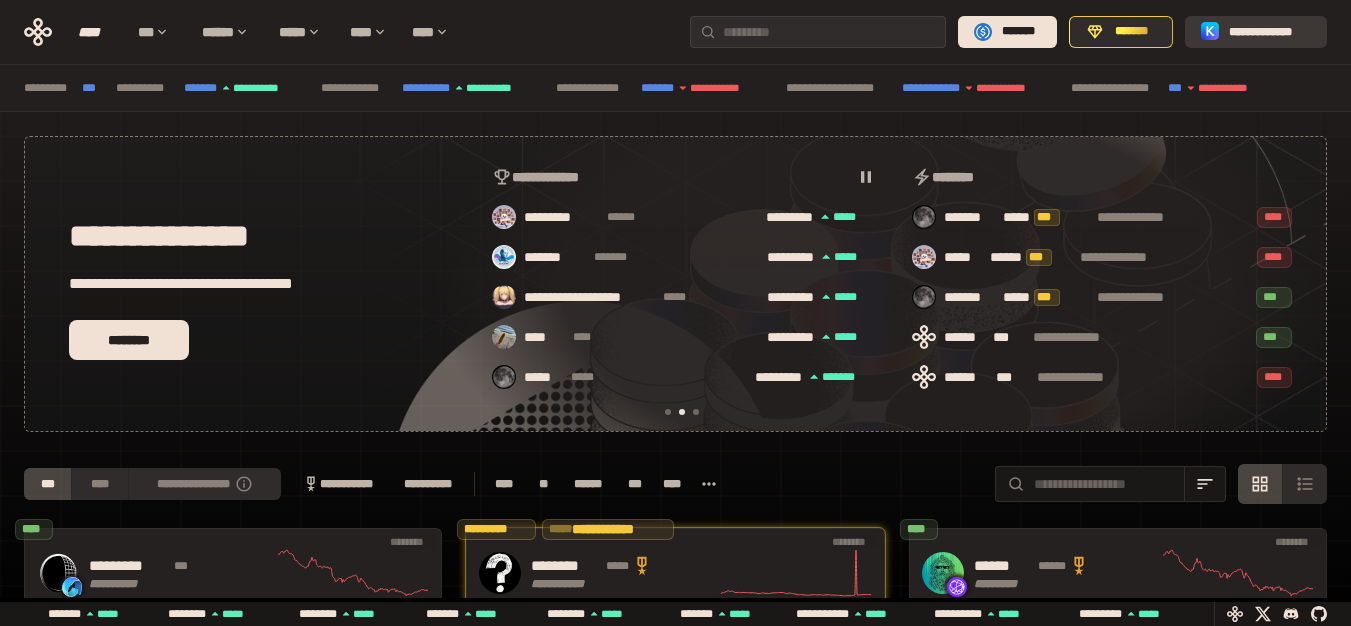 click on "**********" at bounding box center [1270, 32] 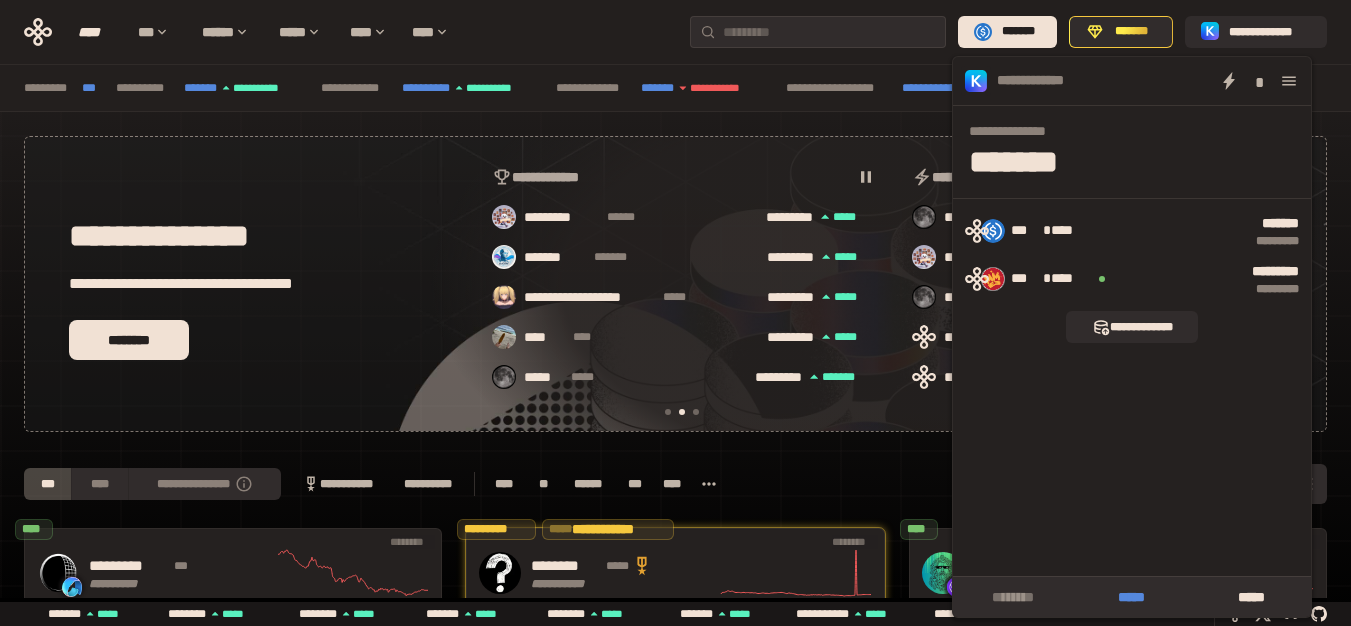 click on "*****" at bounding box center [1131, 597] 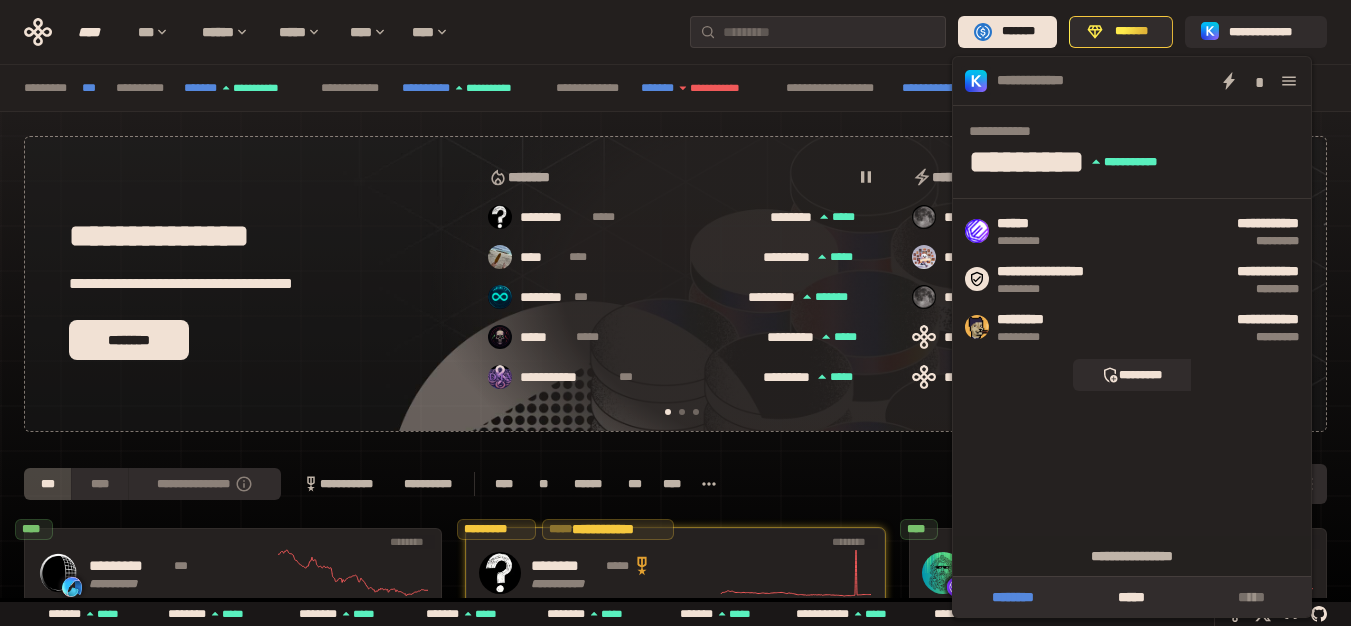 scroll, scrollTop: 0, scrollLeft: 16, axis: horizontal 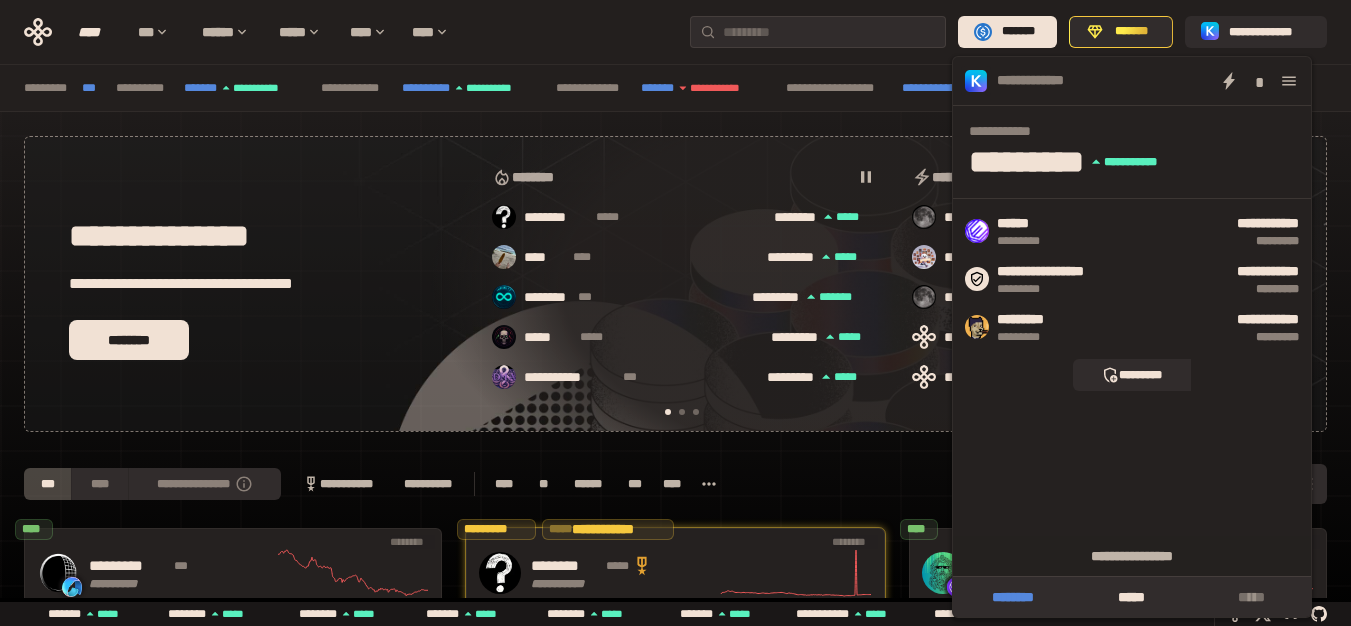 click on "********" at bounding box center (1012, 597) 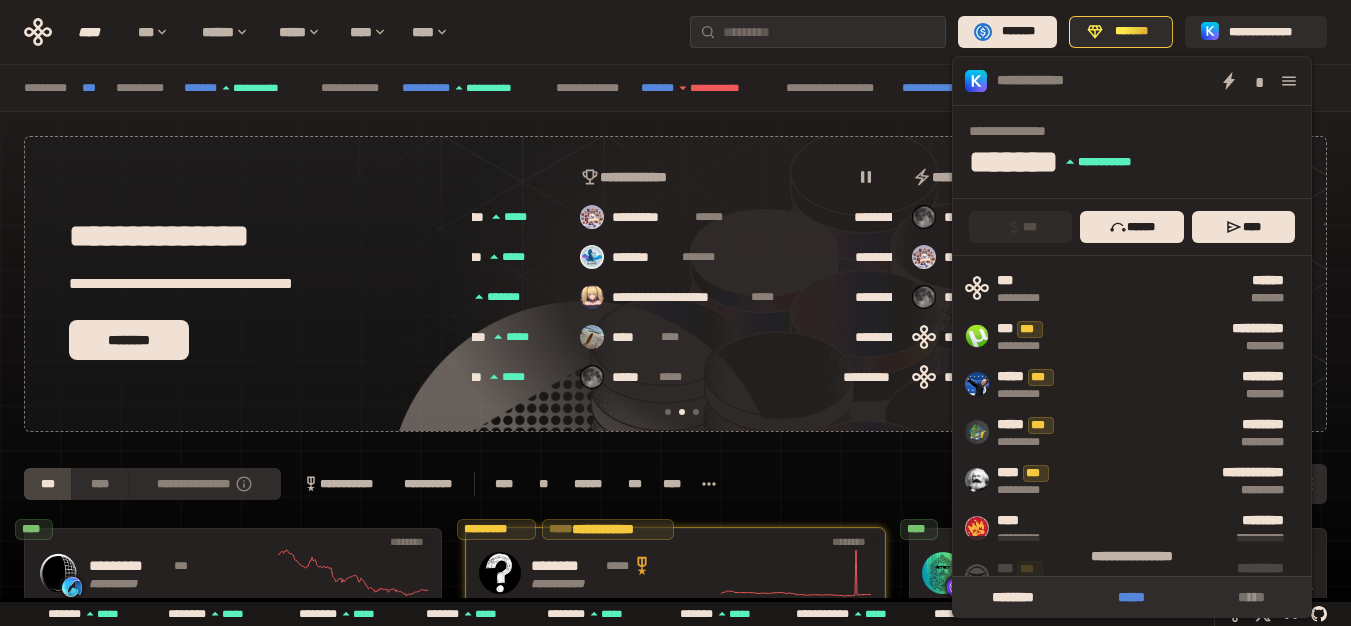 scroll, scrollTop: 0, scrollLeft: 436, axis: horizontal 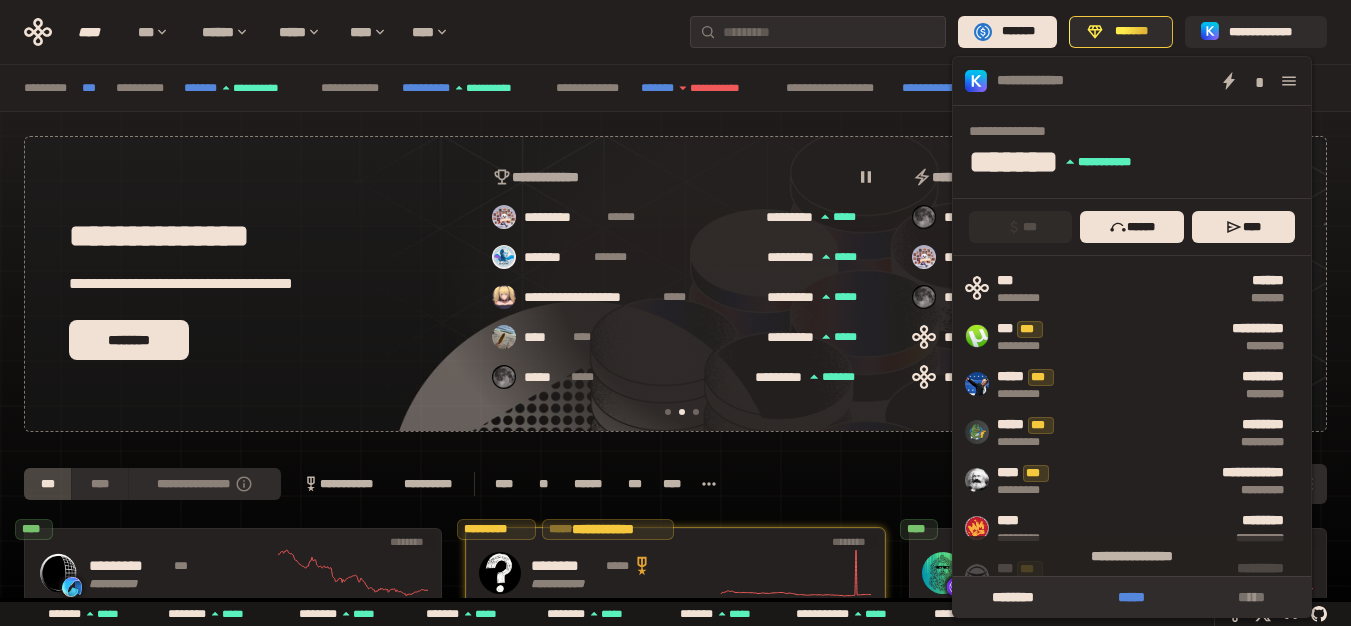 click on "*****" at bounding box center (1131, 597) 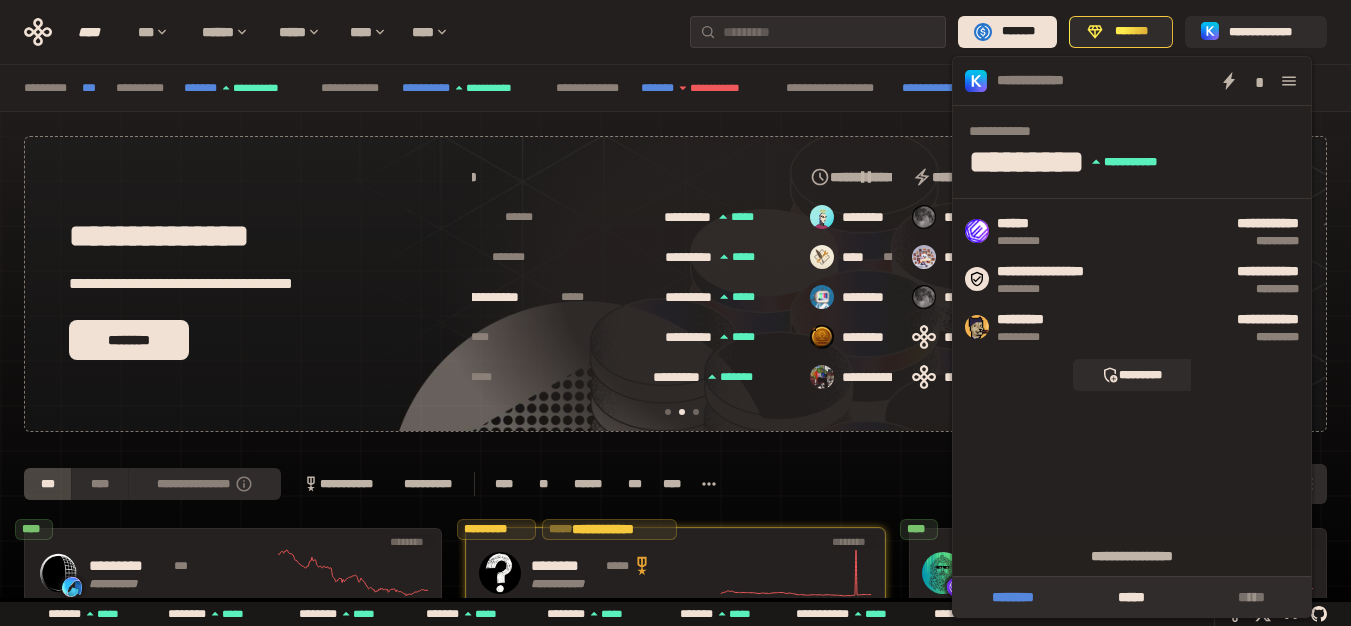 click on "********" at bounding box center (1012, 597) 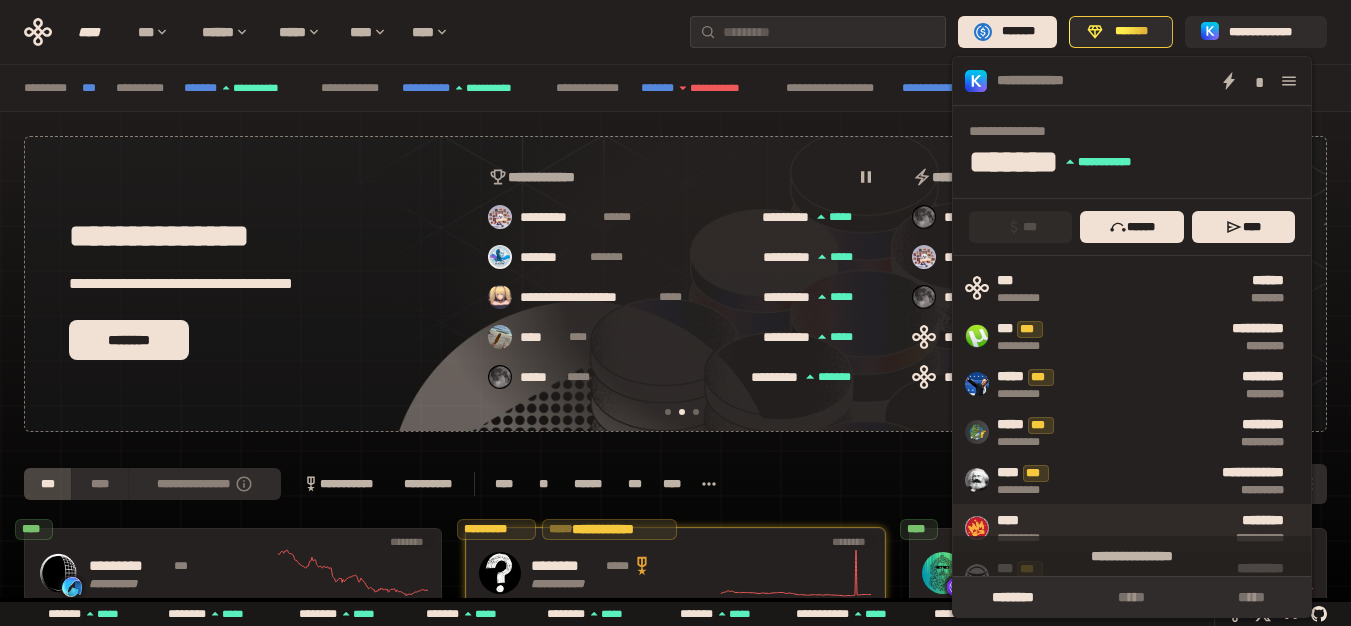 scroll, scrollTop: 0, scrollLeft: 436, axis: horizontal 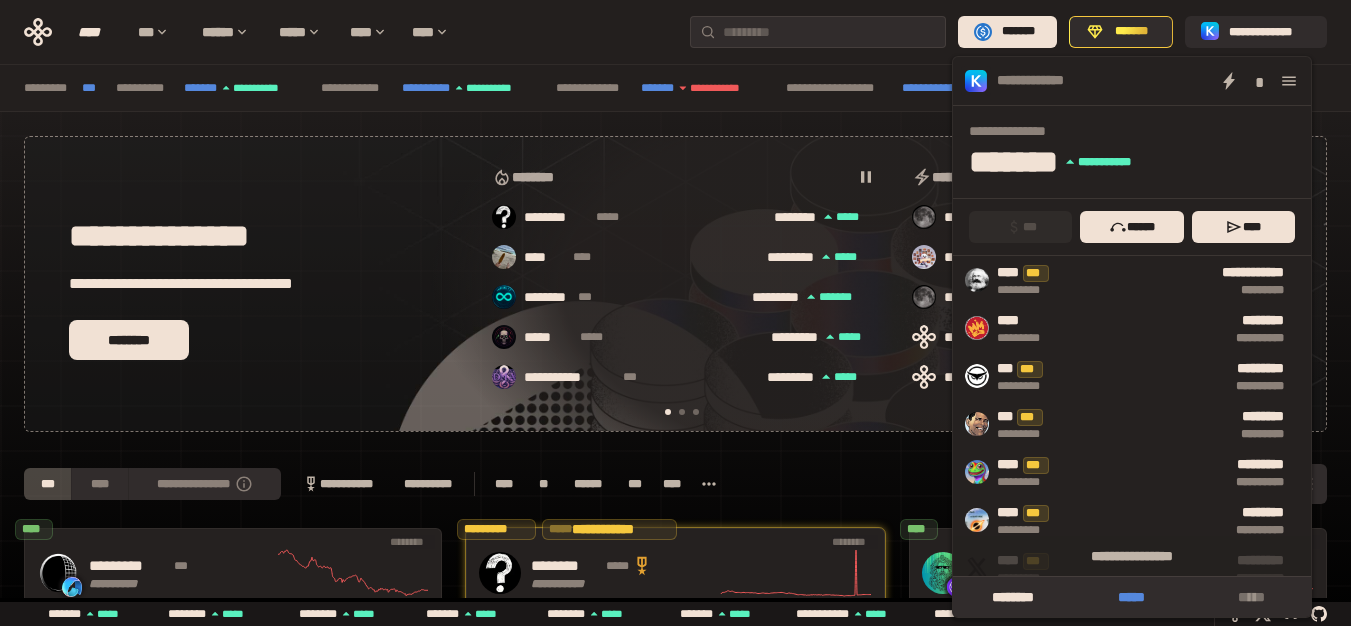 click on "*****" at bounding box center [1131, 597] 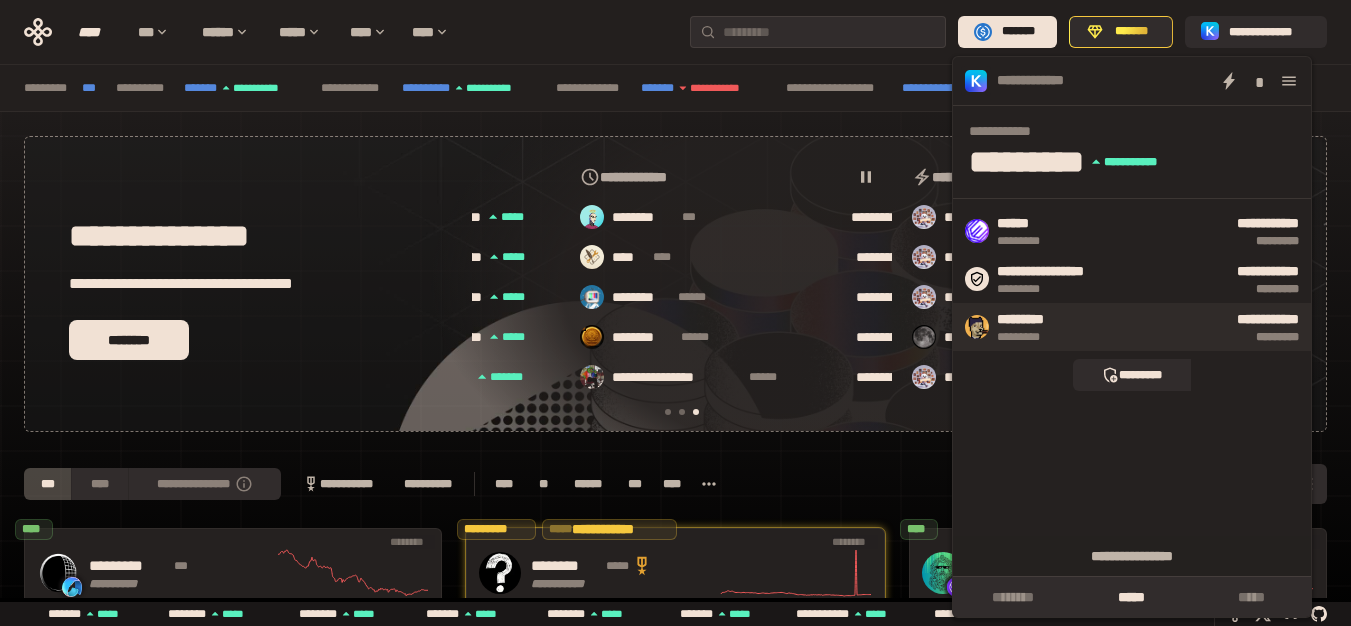 scroll, scrollTop: 0, scrollLeft: 856, axis: horizontal 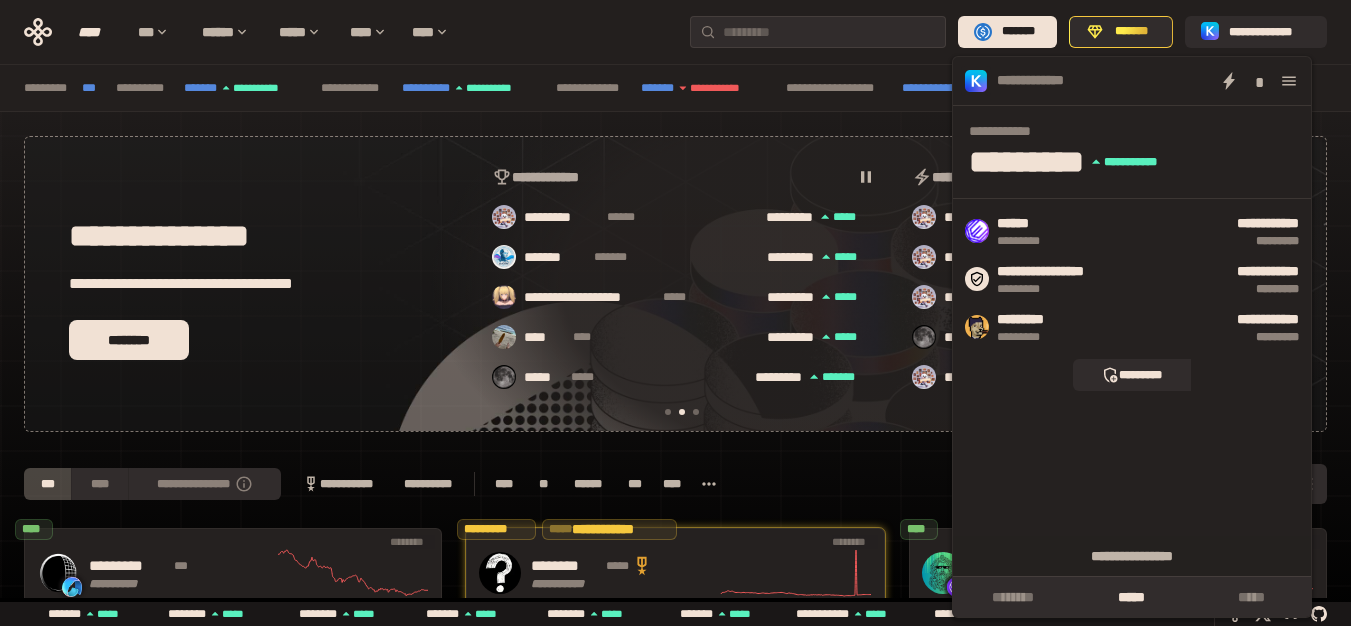 click on "**********" at bounding box center [473, 88] 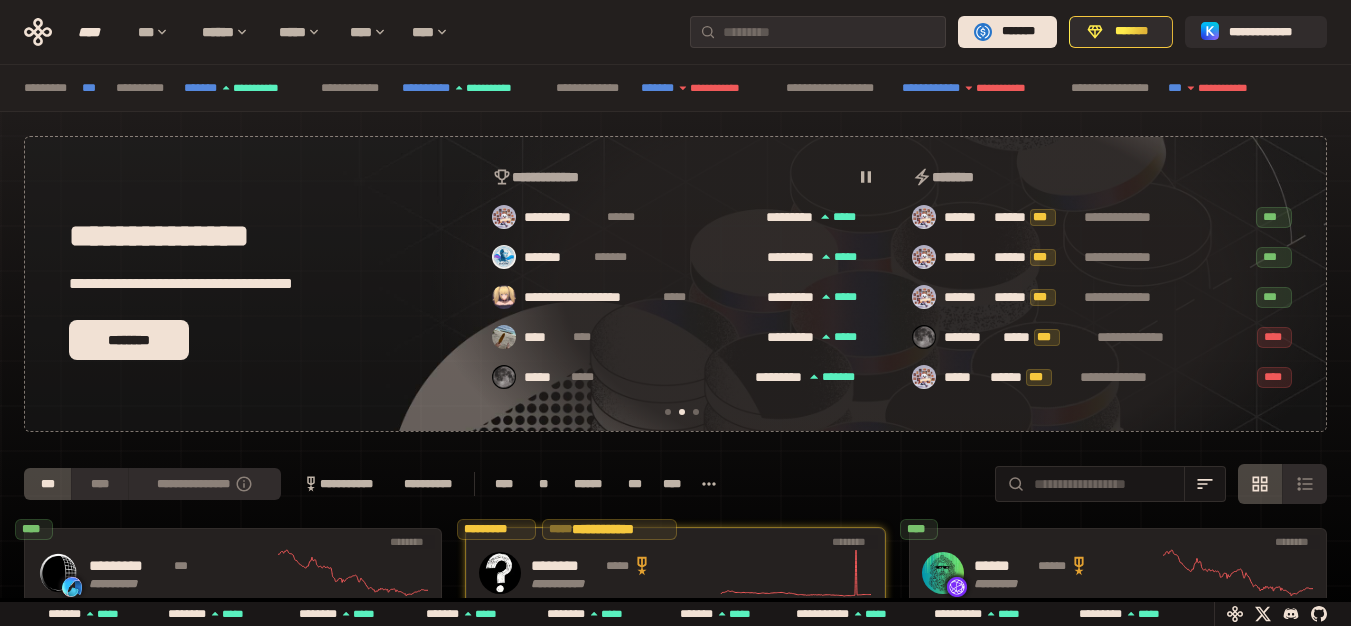 click on "**********" at bounding box center [675, 32] 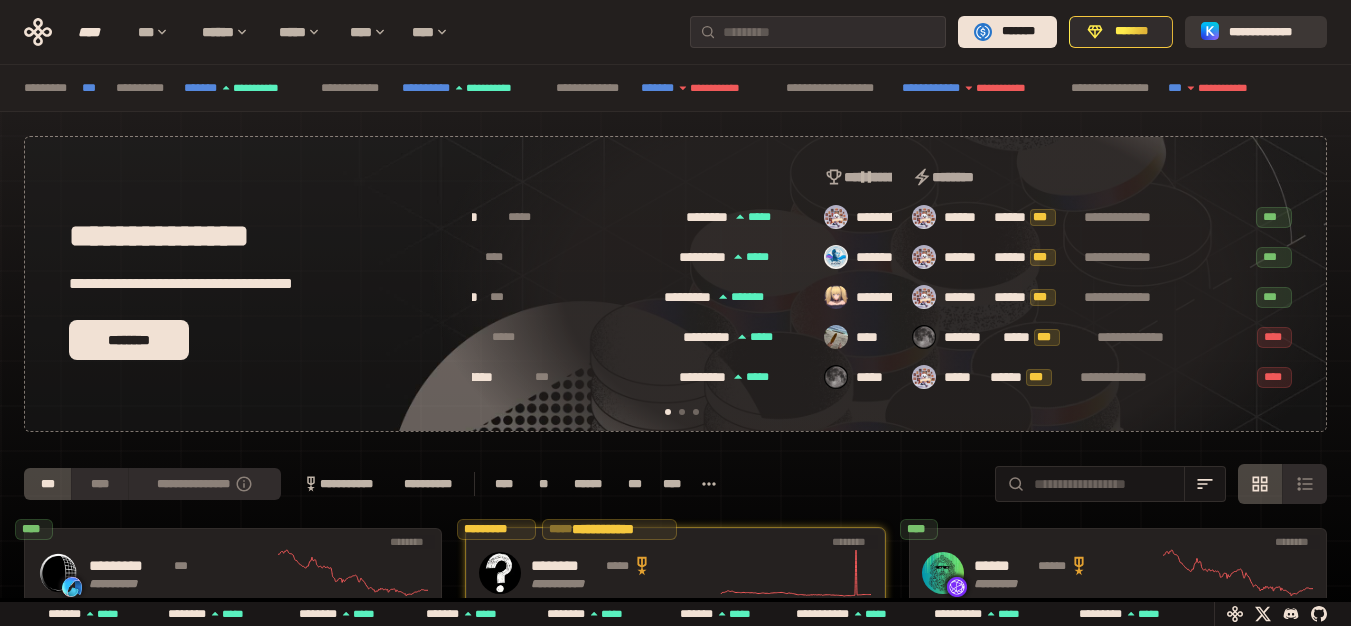scroll, scrollTop: 0, scrollLeft: 16, axis: horizontal 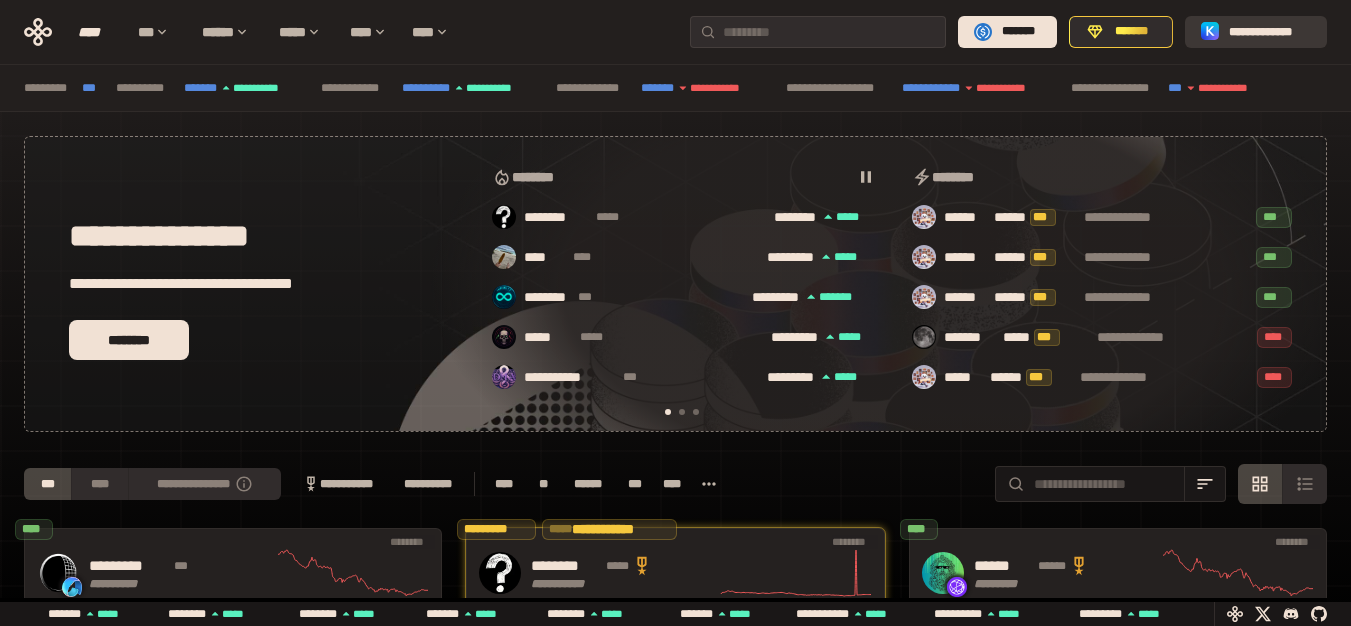 click on "**********" at bounding box center (1256, 32) 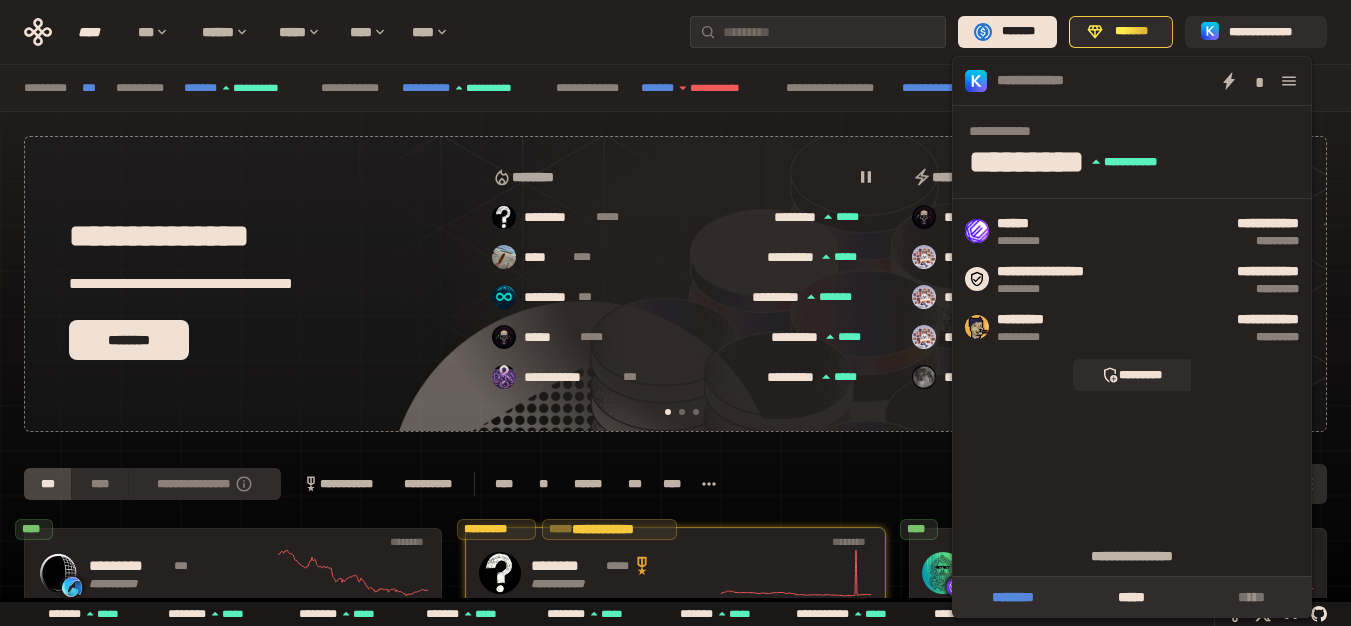 click on "********" at bounding box center (1012, 597) 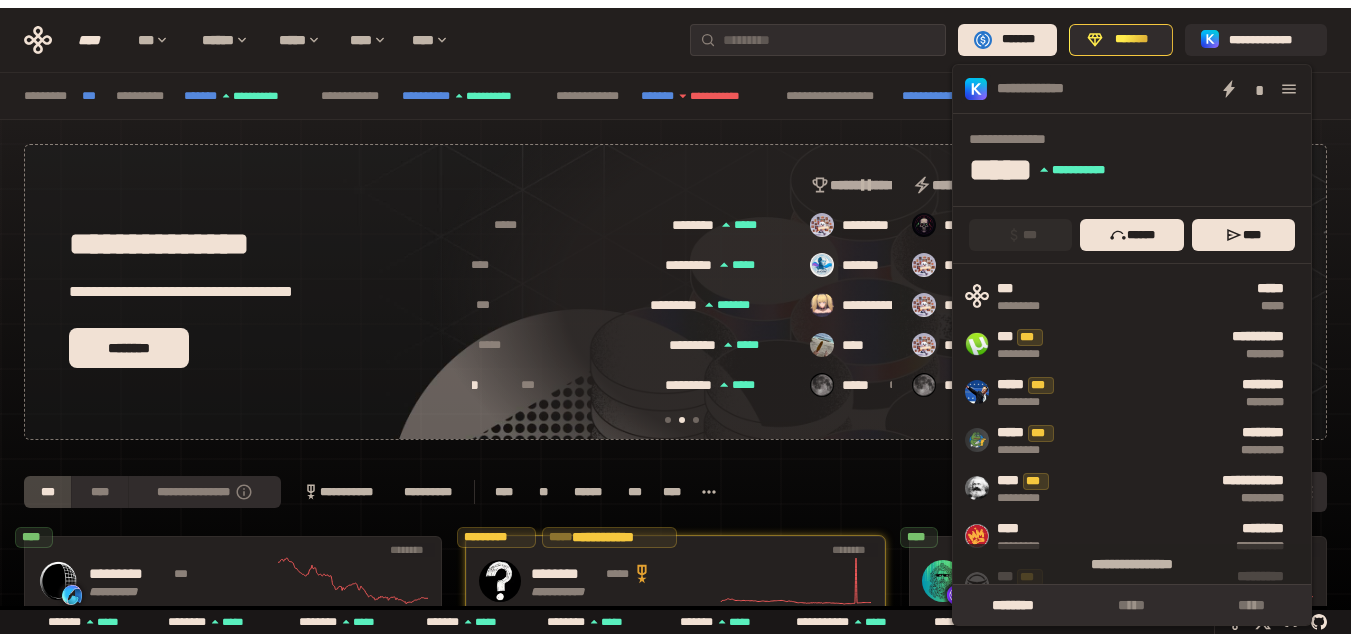 scroll, scrollTop: 0, scrollLeft: 436, axis: horizontal 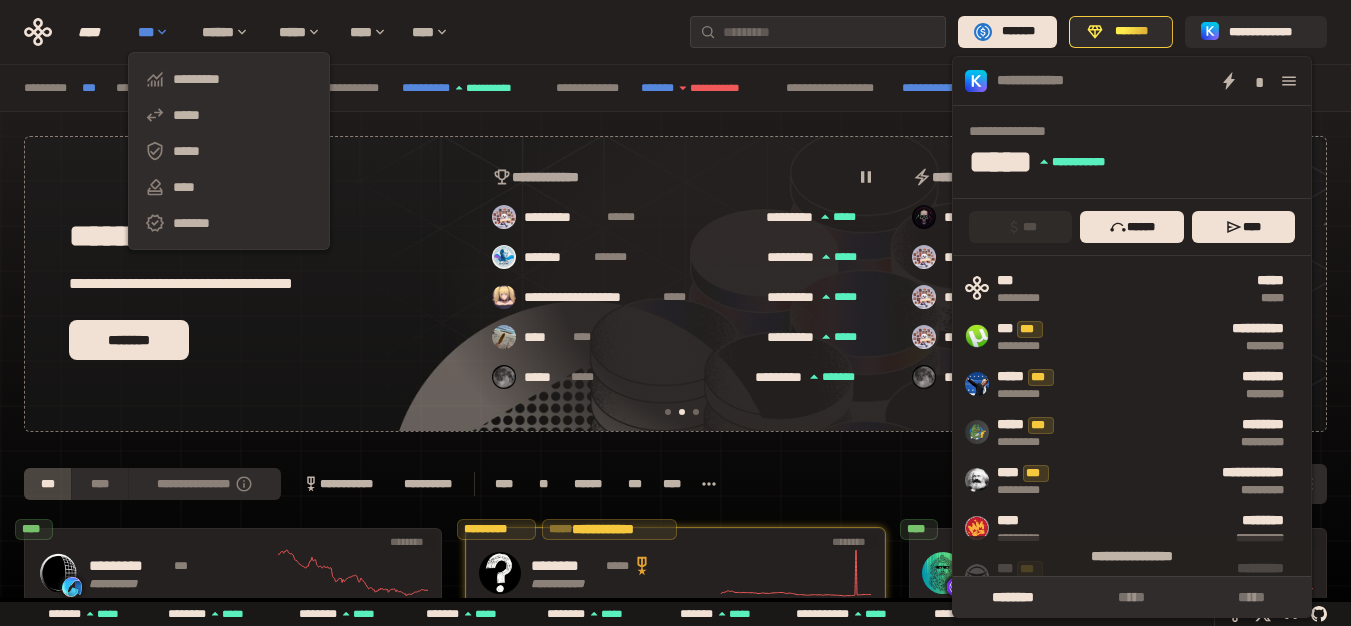 click on "***" at bounding box center [160, 32] 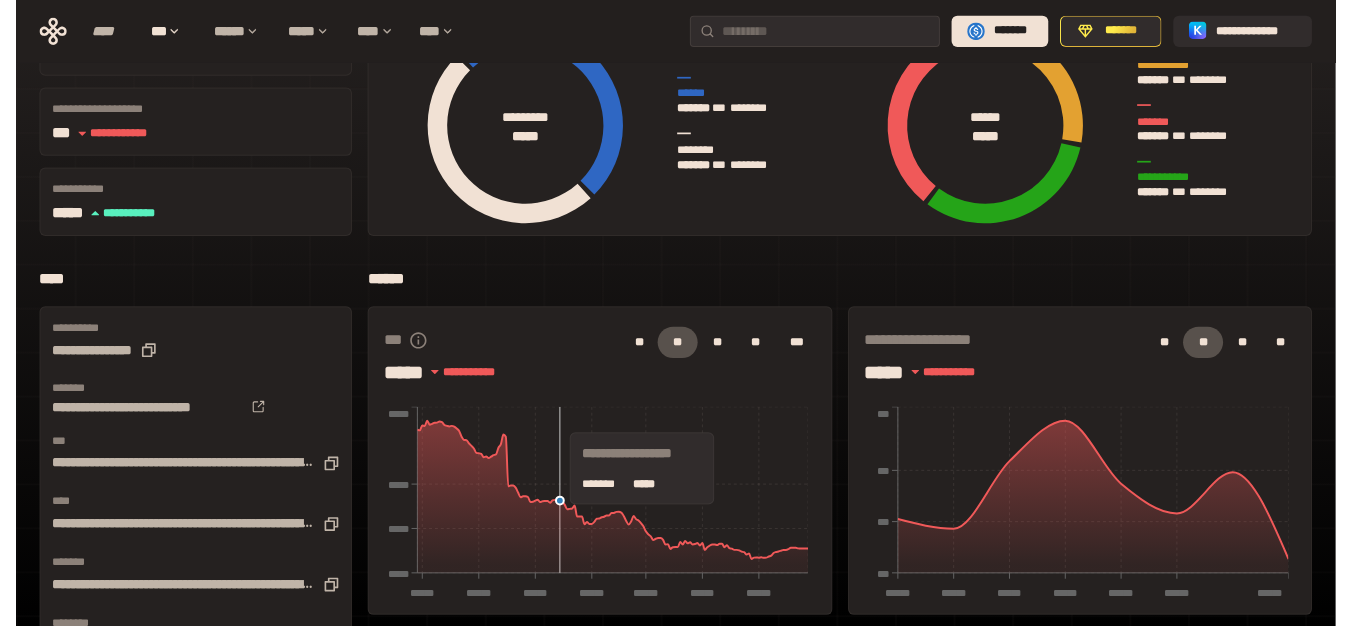 scroll, scrollTop: 0, scrollLeft: 0, axis: both 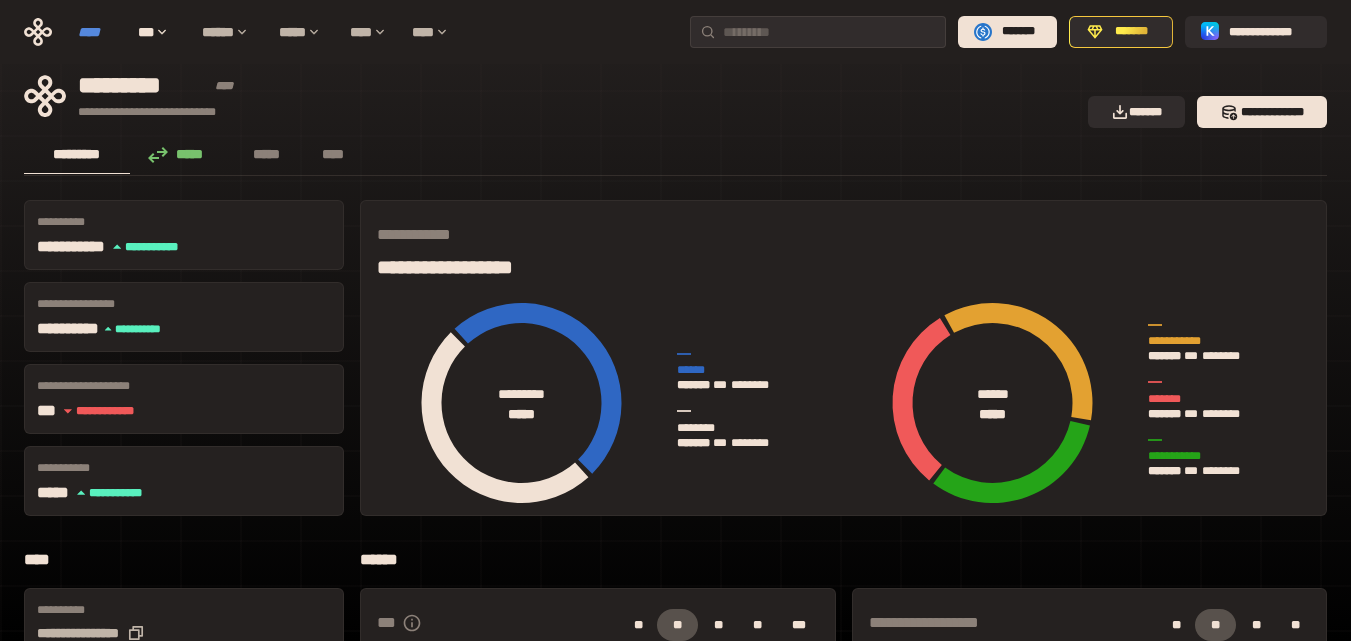 click on "****" at bounding box center (98, 32) 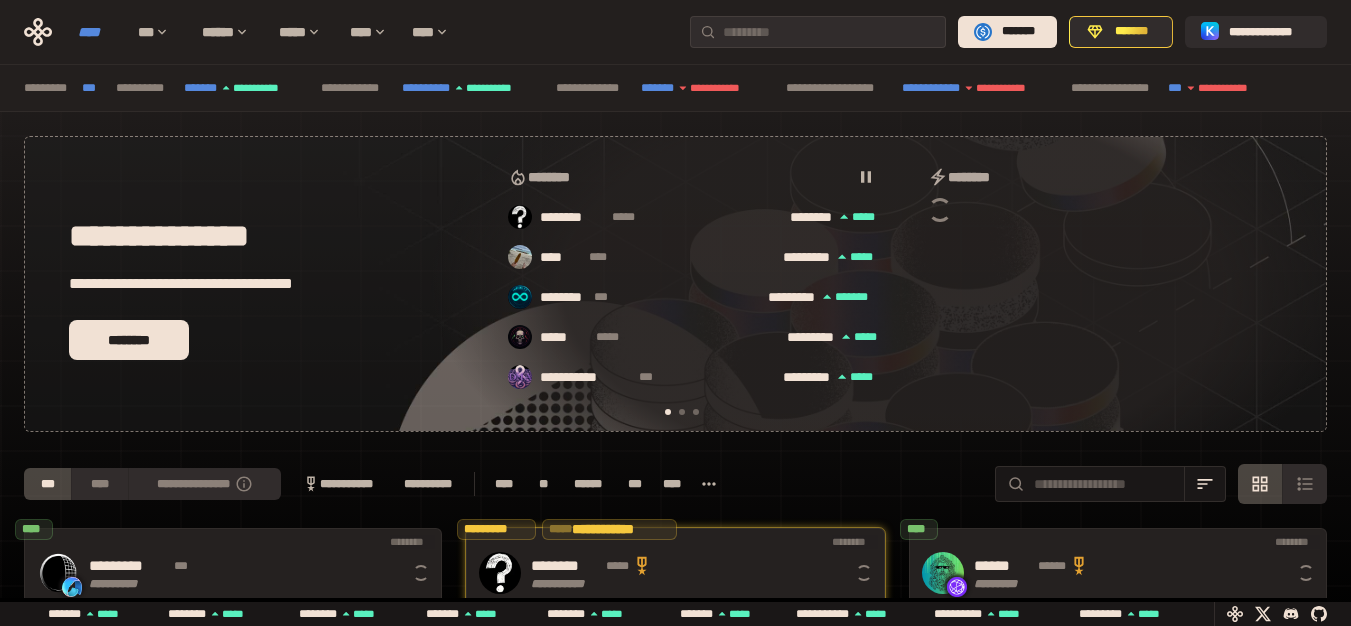 scroll, scrollTop: 0, scrollLeft: 16, axis: horizontal 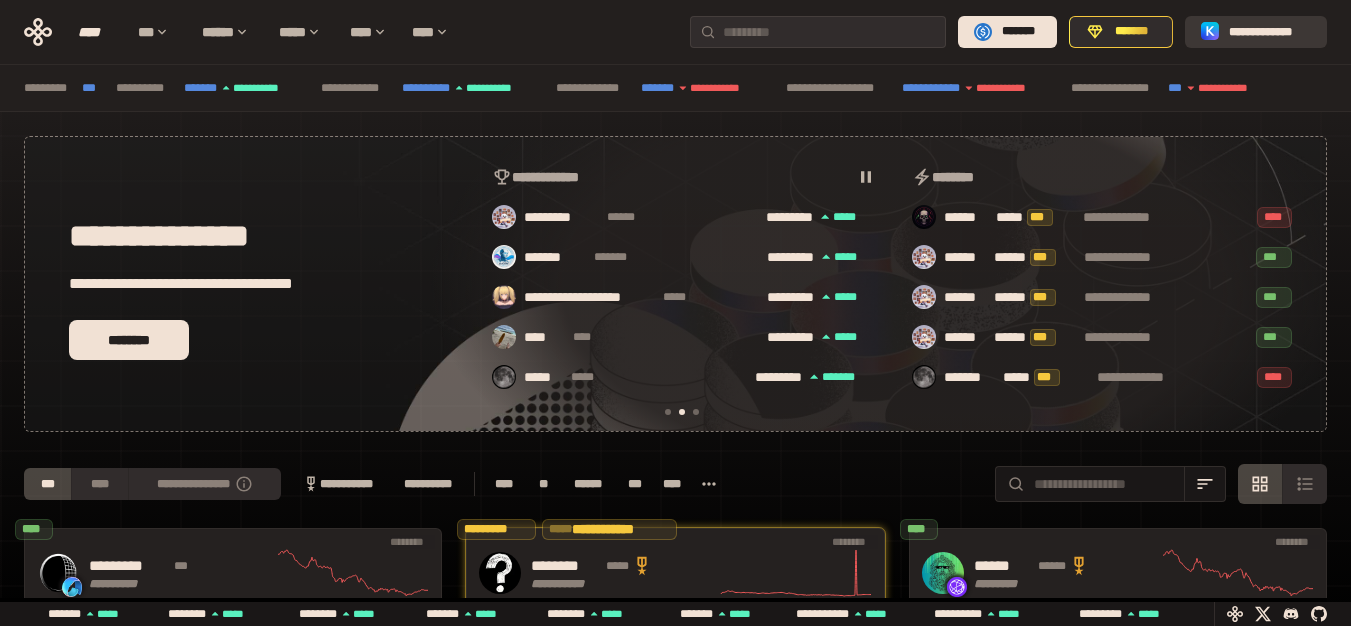 click on "**********" at bounding box center (1270, 32) 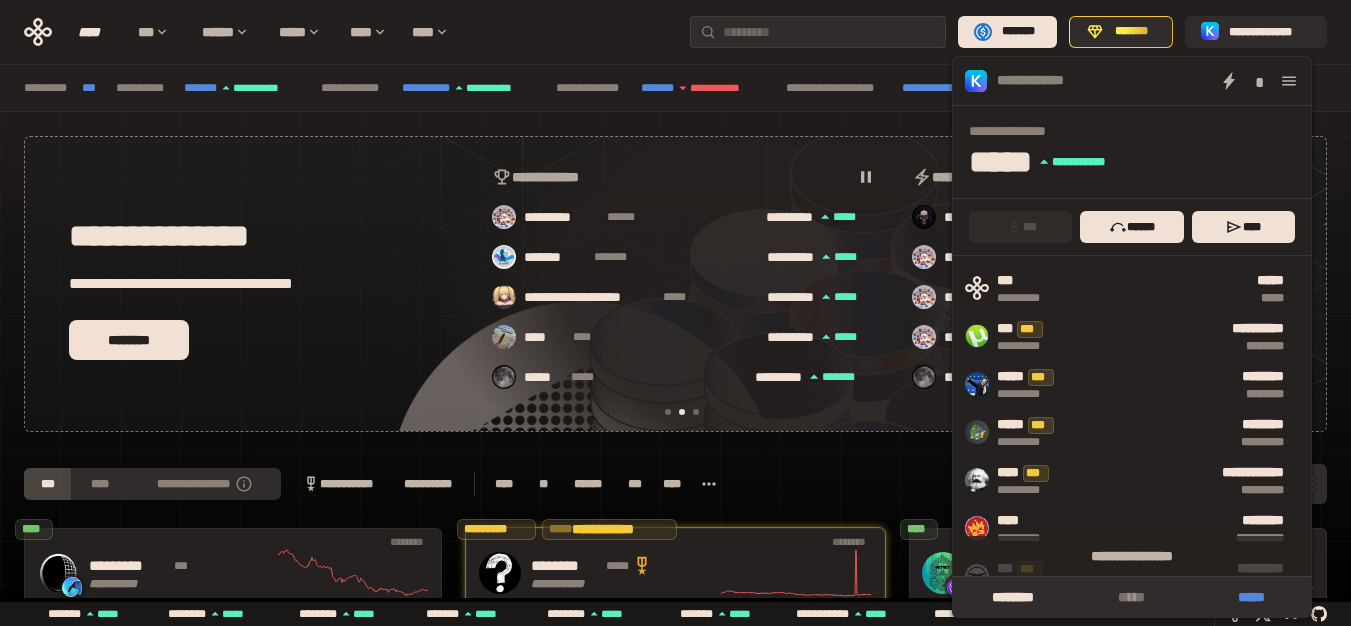 click on "*****" at bounding box center [1251, 597] 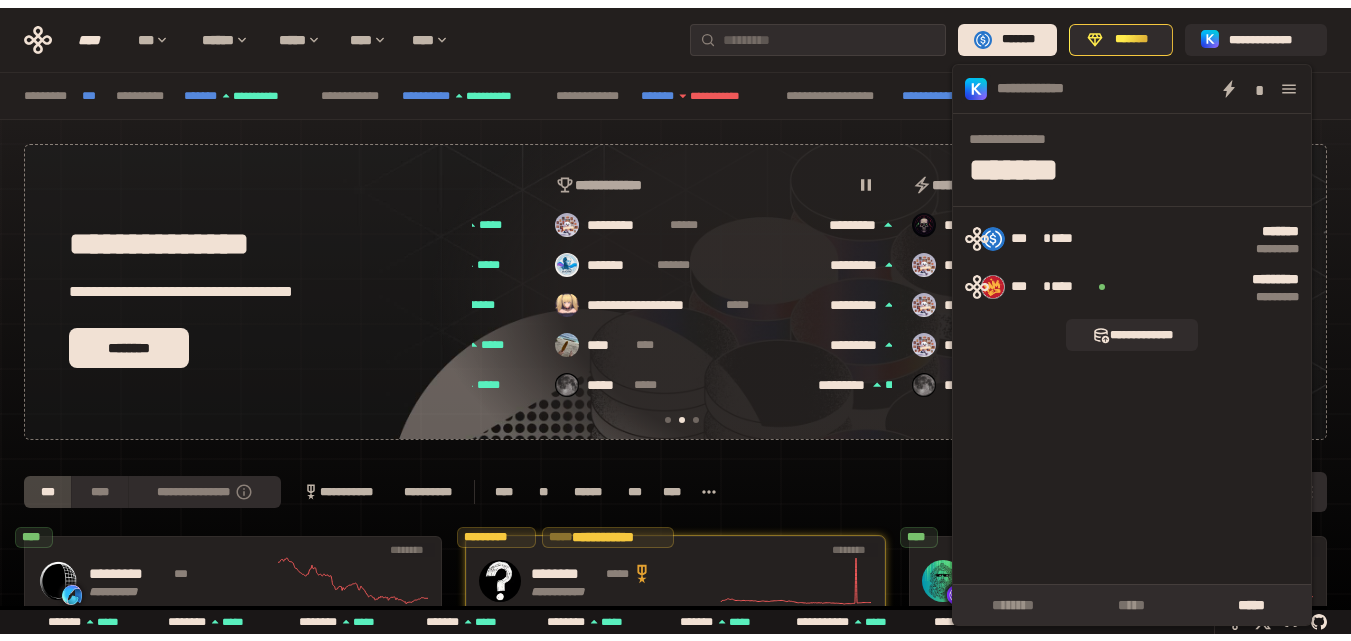 scroll, scrollTop: 0, scrollLeft: 436, axis: horizontal 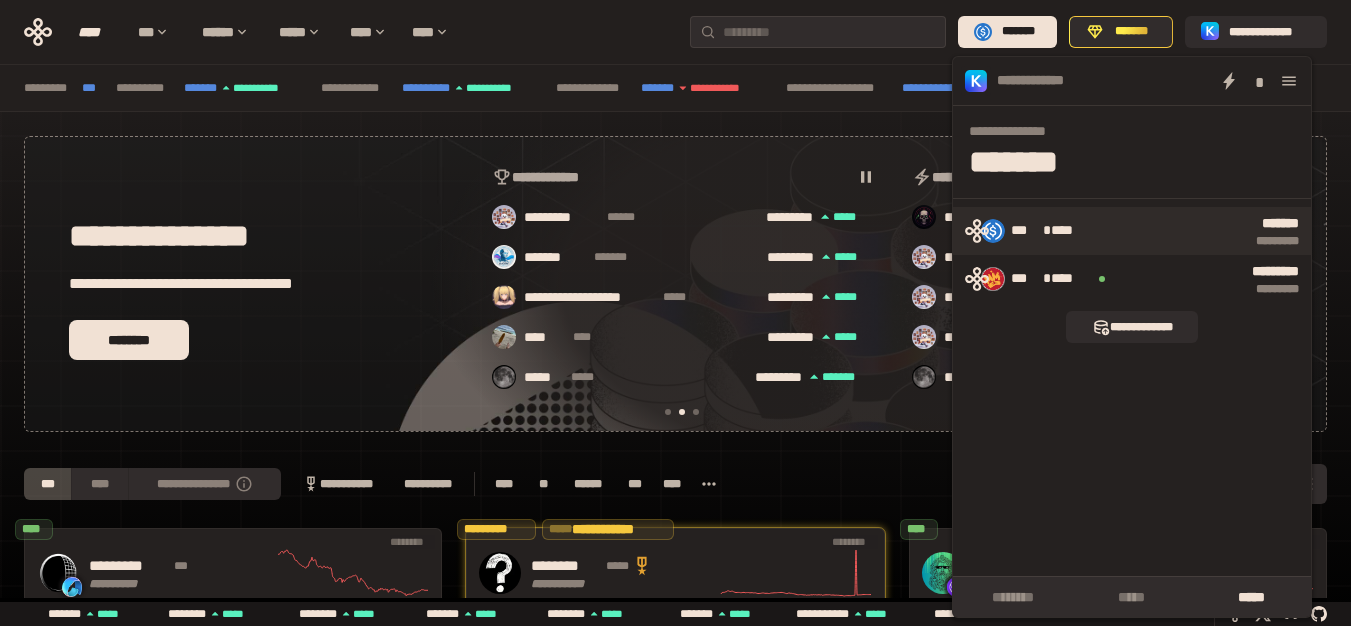 click on "***" at bounding box center [1027, 231] 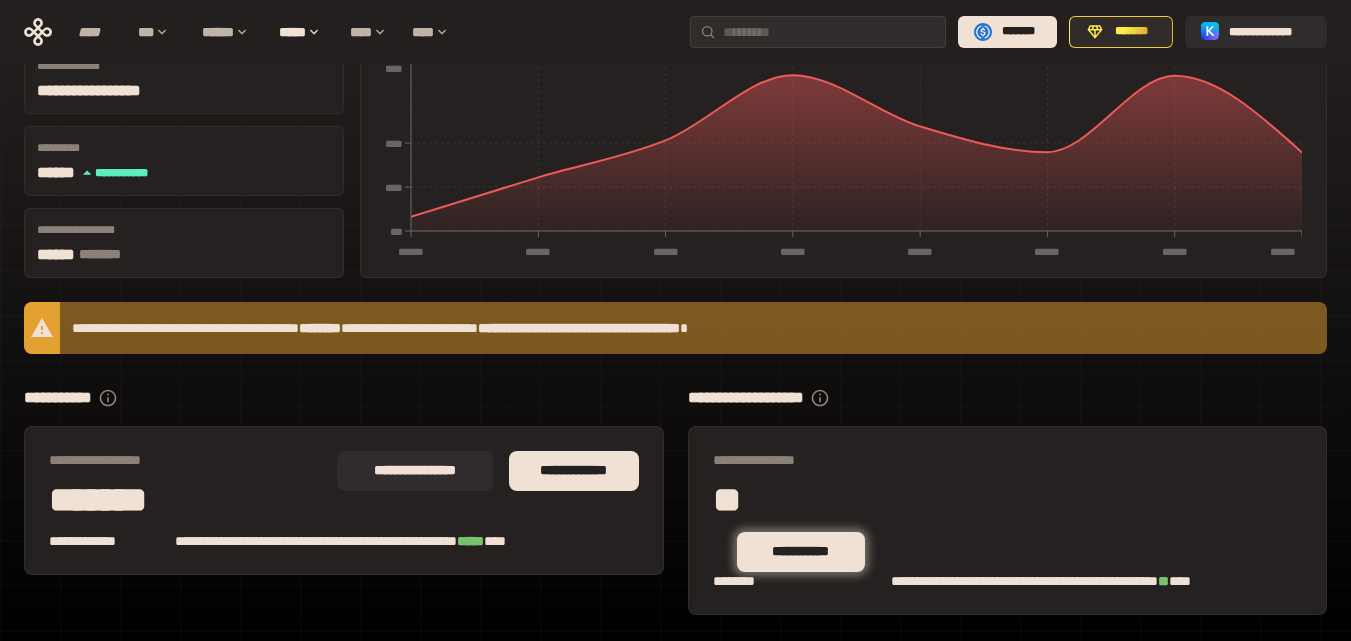 scroll, scrollTop: 256, scrollLeft: 0, axis: vertical 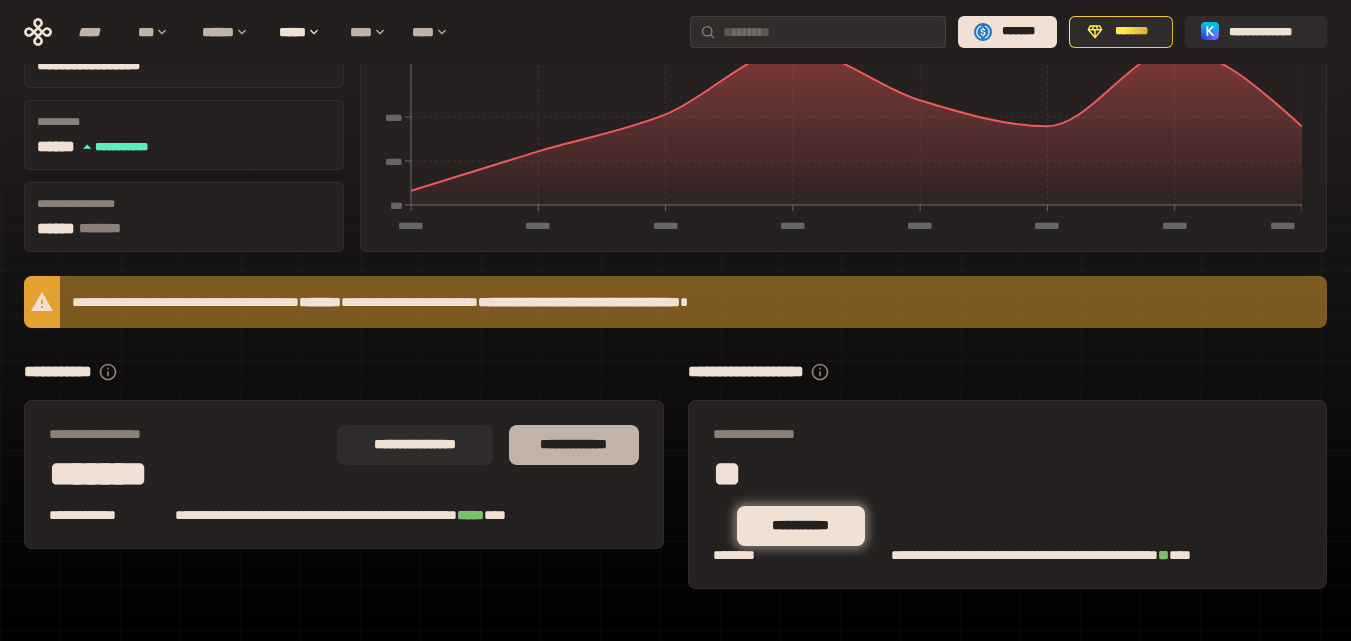 click on "**********" at bounding box center [573, 445] 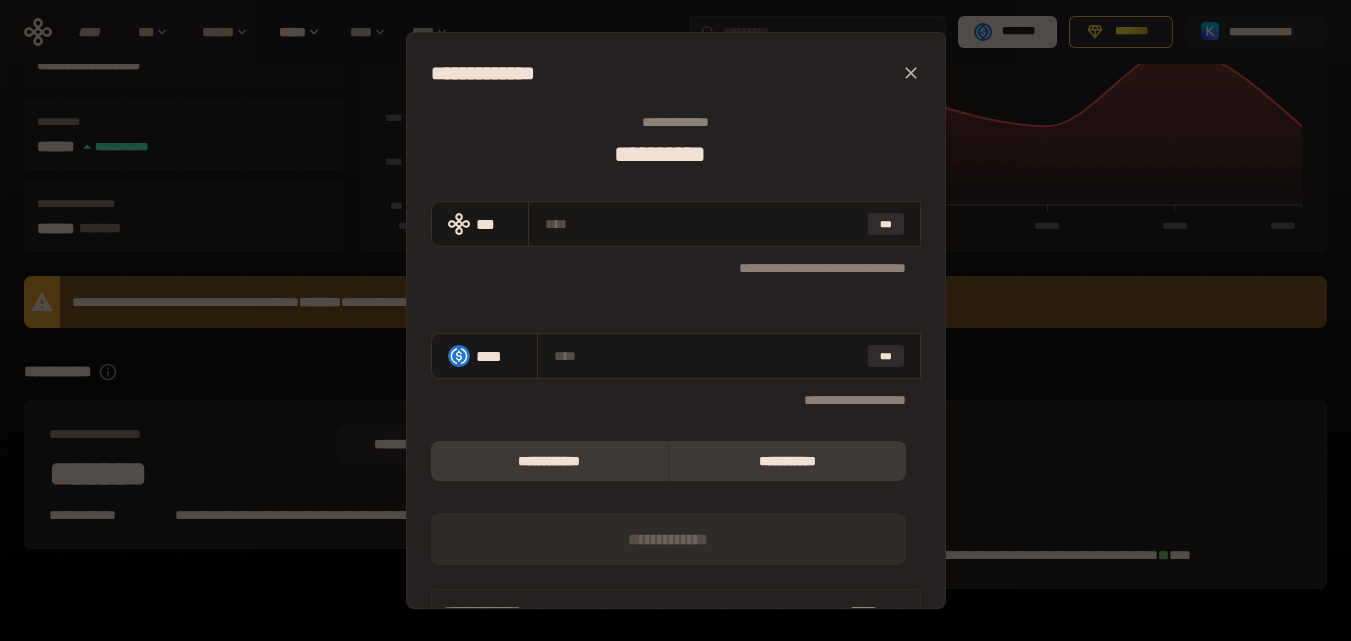 click on "**********" at bounding box center [549, 461] 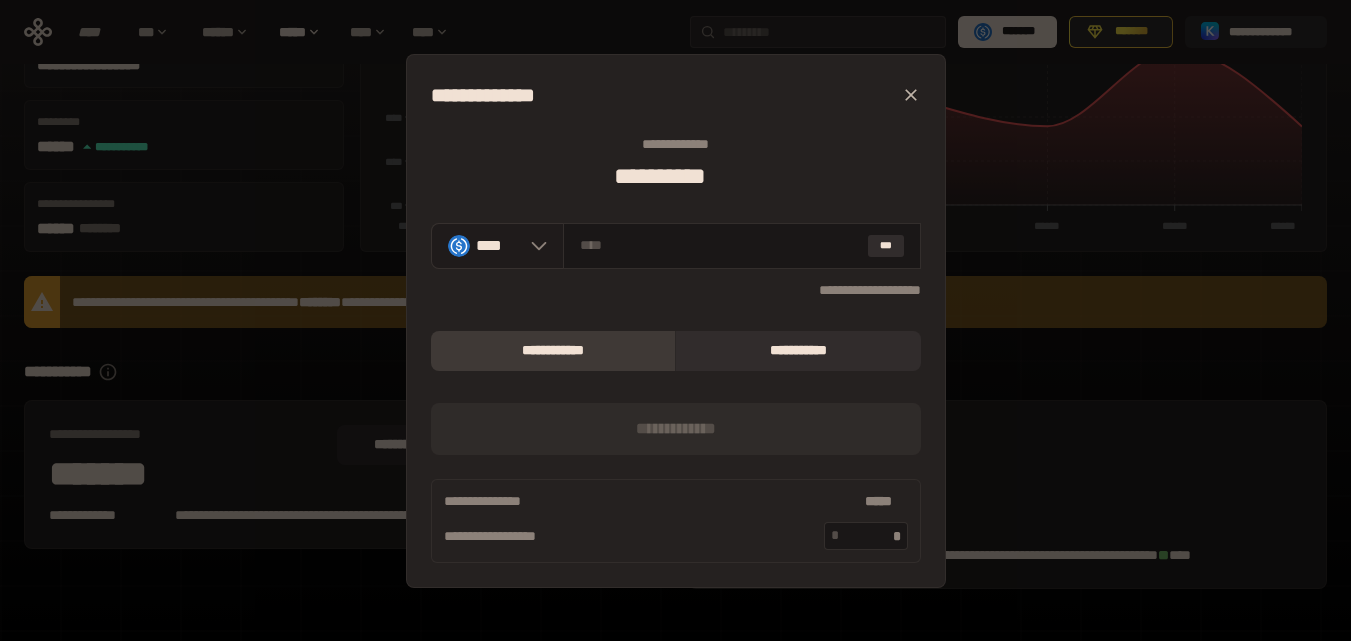 click on "****" at bounding box center [497, 246] 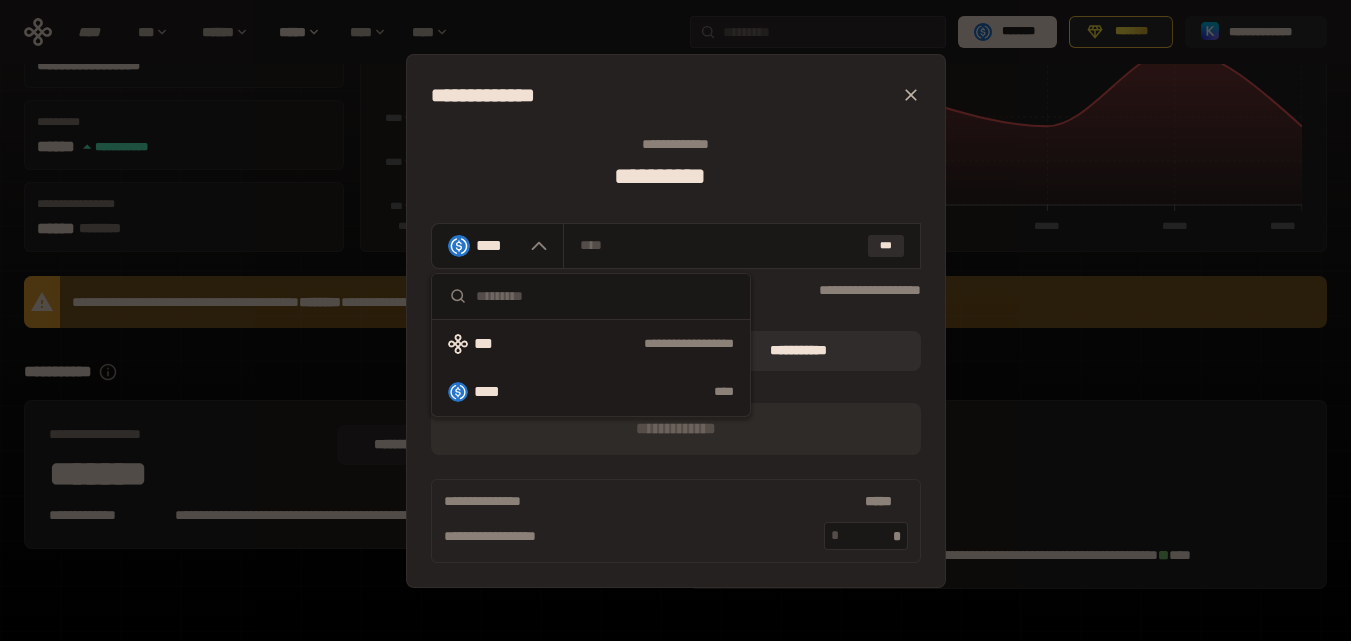 click on "***" at bounding box center [492, 344] 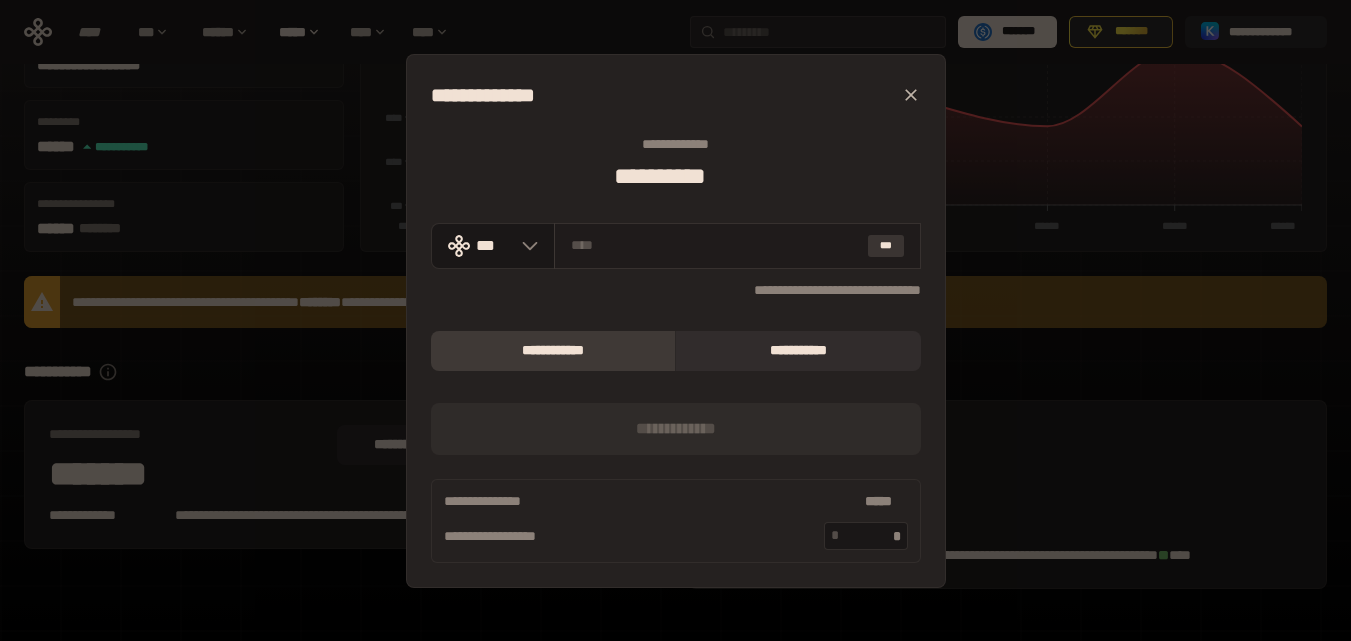 click on "***" at bounding box center (886, 246) 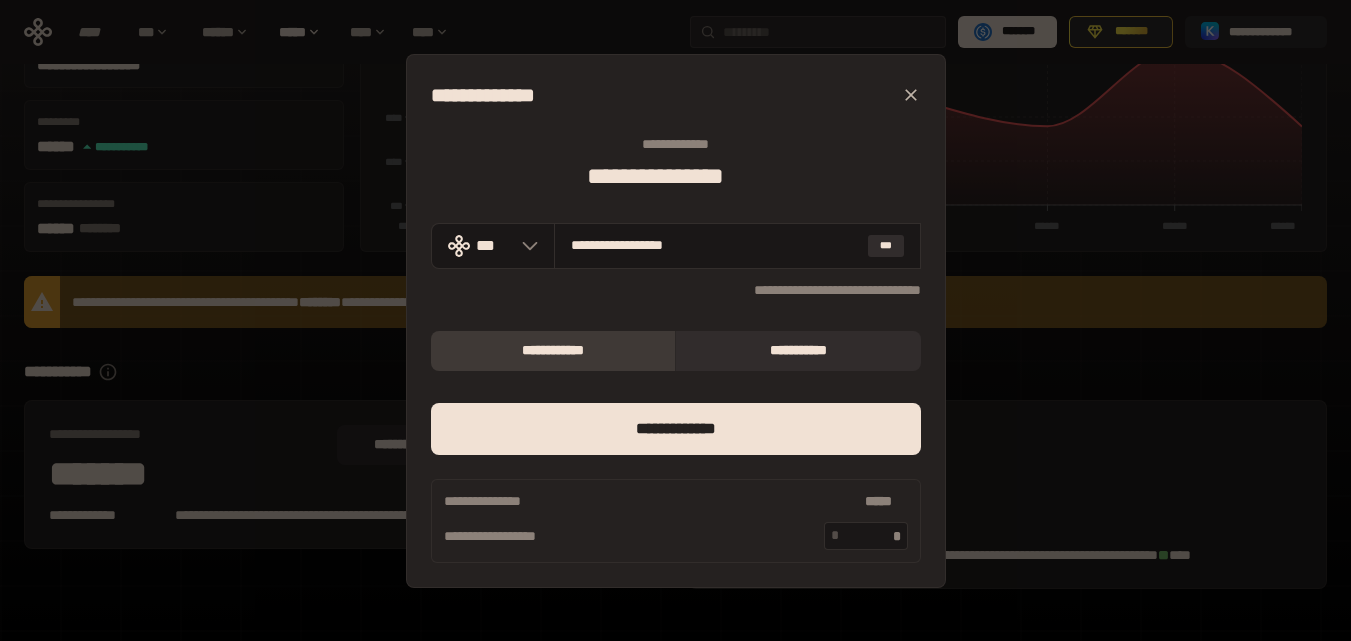 click 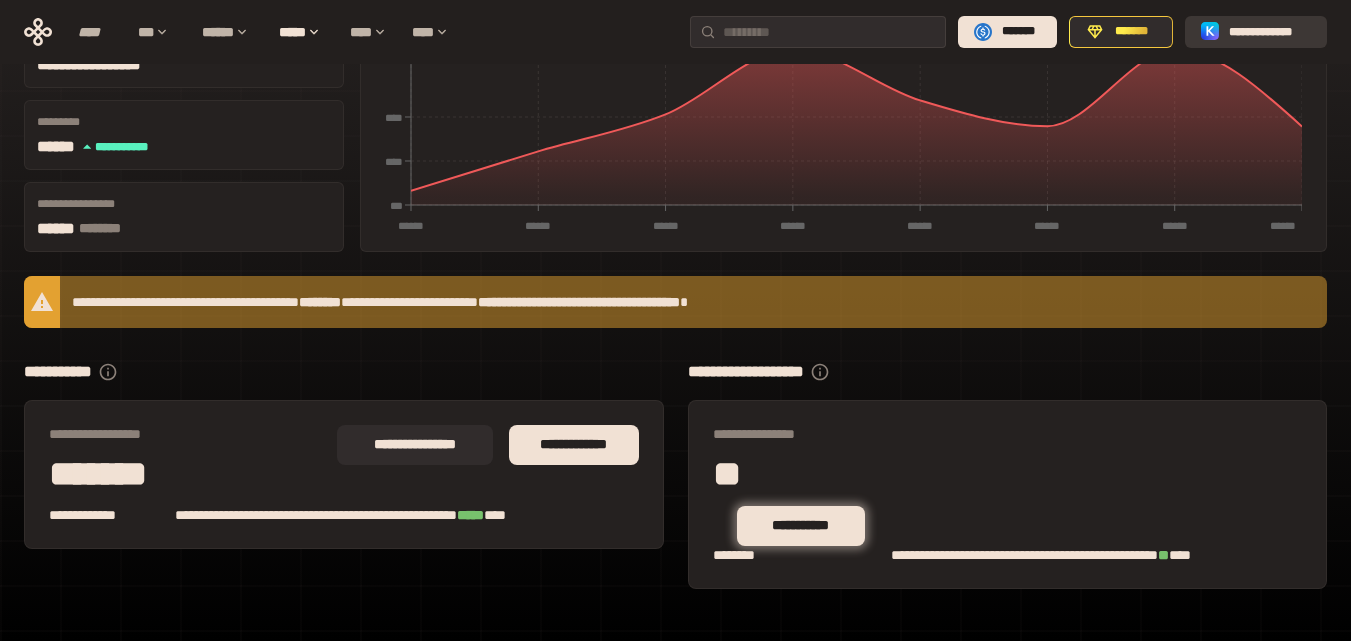 click on "**********" at bounding box center (1270, 32) 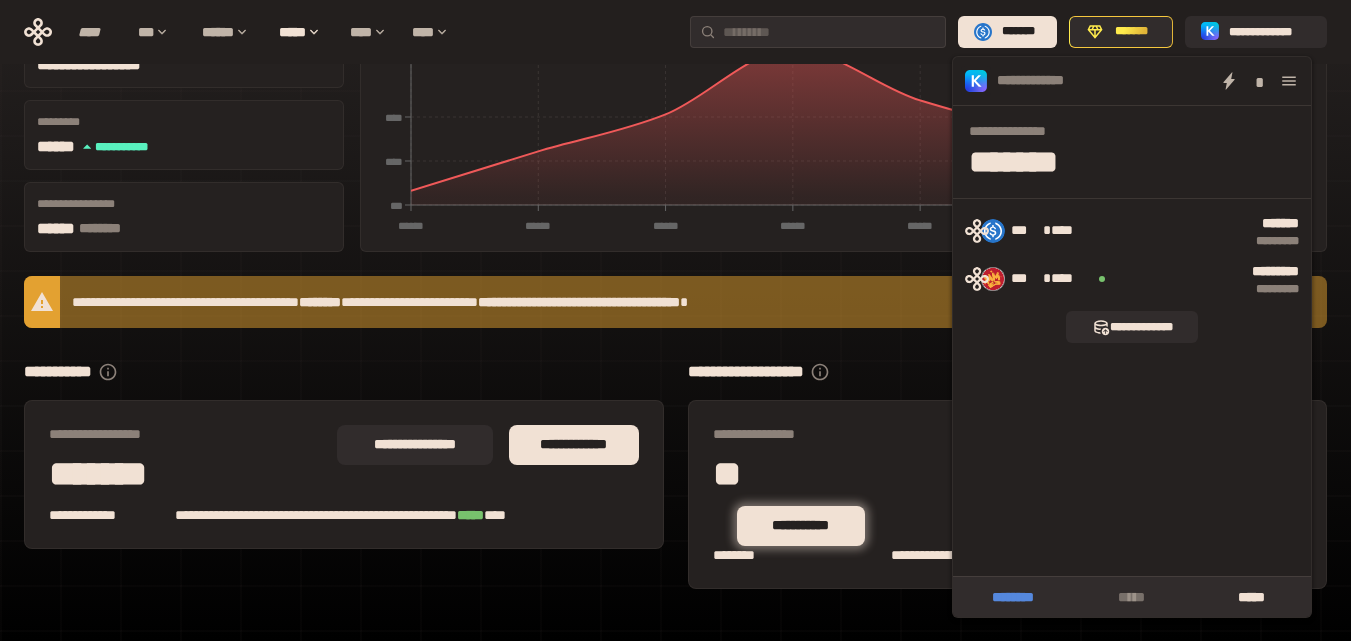 click on "********" at bounding box center [1012, 597] 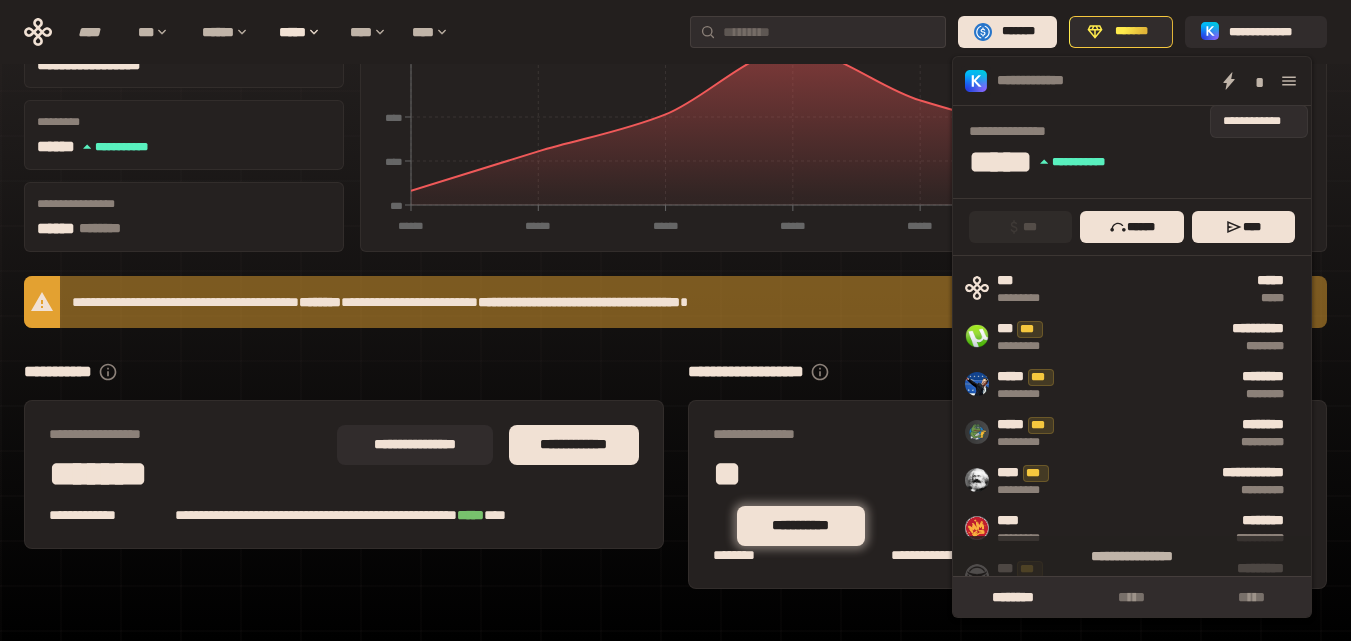 click on "*" at bounding box center [1259, 81] 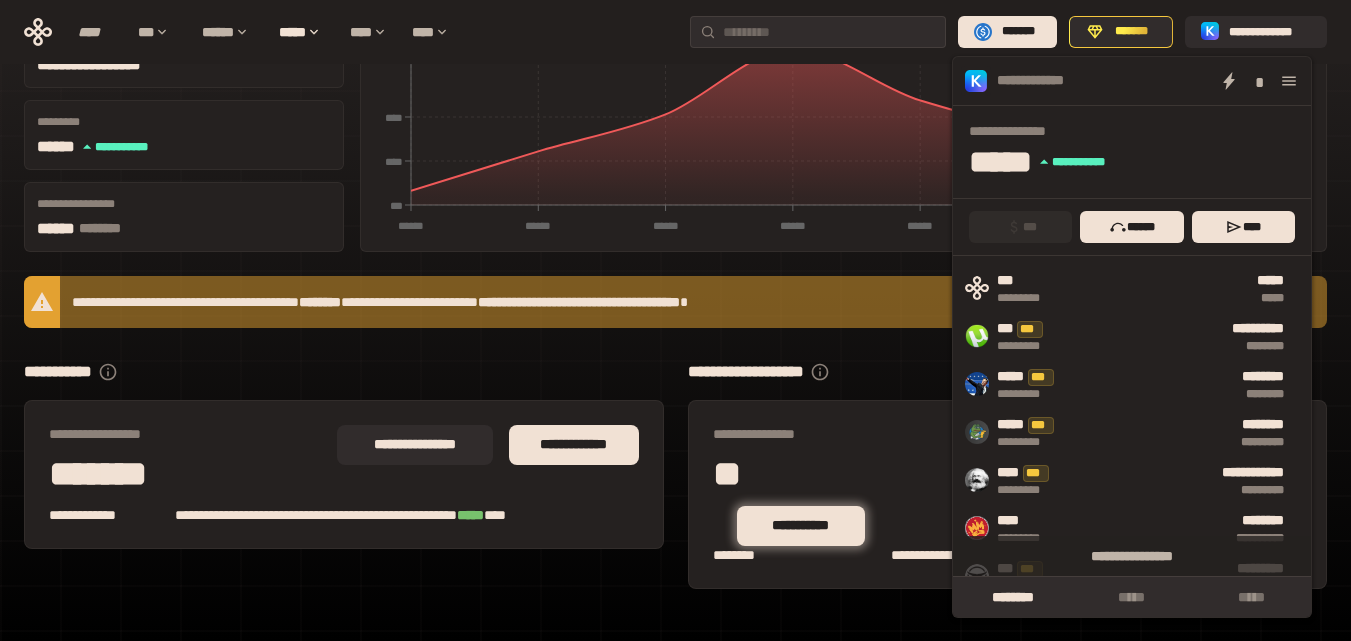 click on "**********" at bounding box center (831, 135) 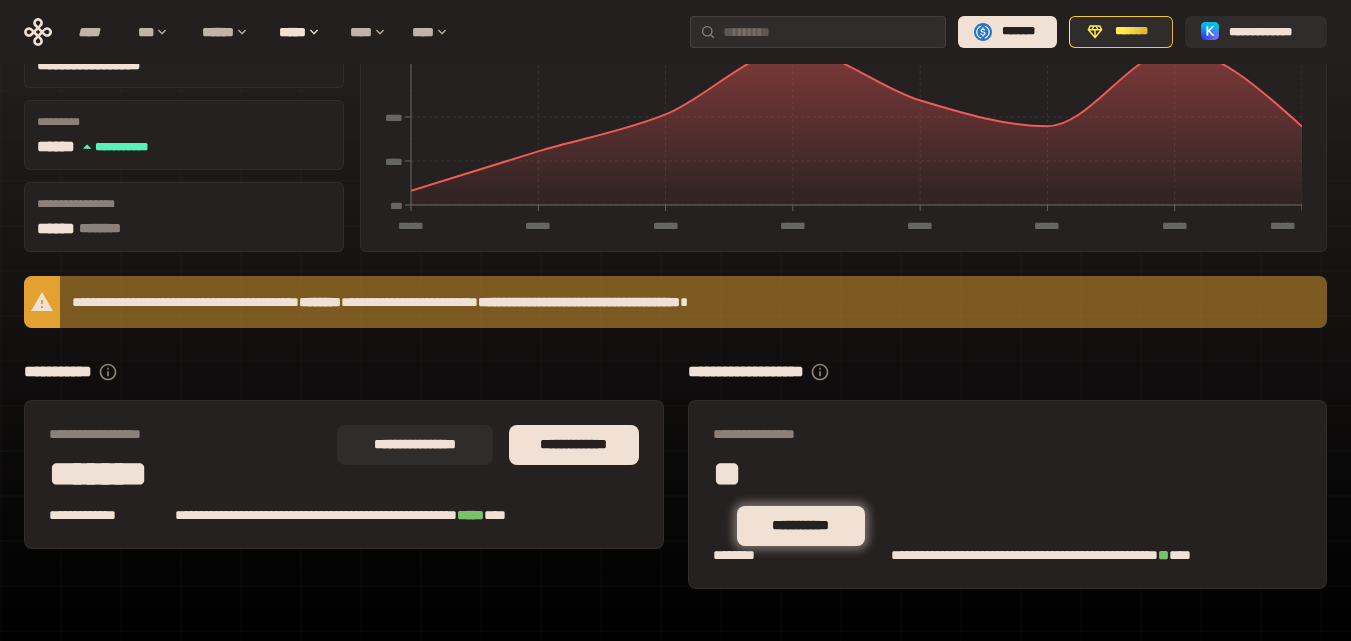 scroll, scrollTop: 0, scrollLeft: 0, axis: both 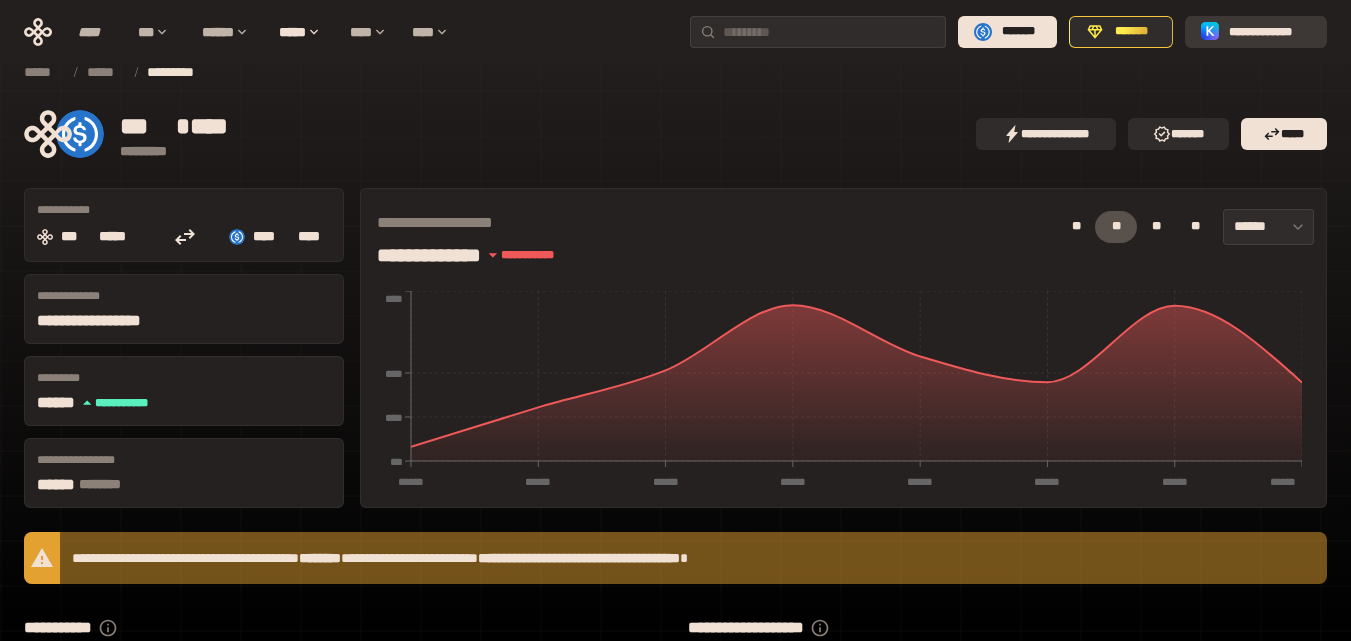 click on "**********" at bounding box center [1256, 32] 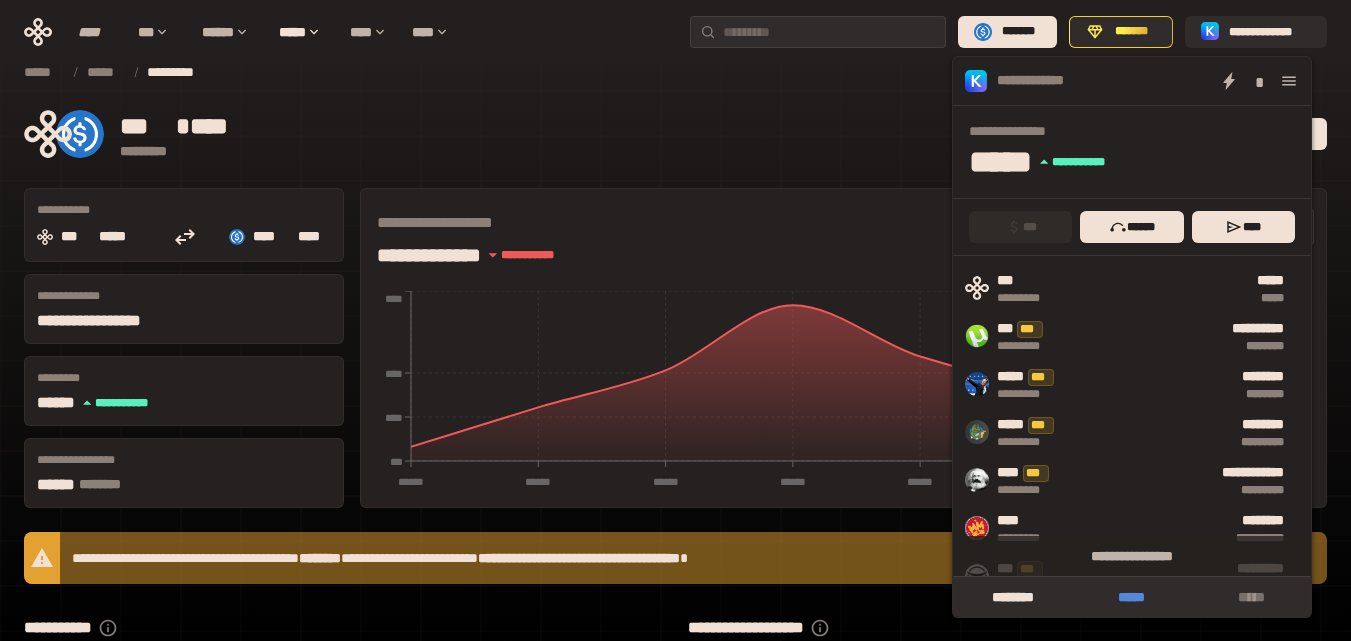 click on "*****" at bounding box center [1131, 597] 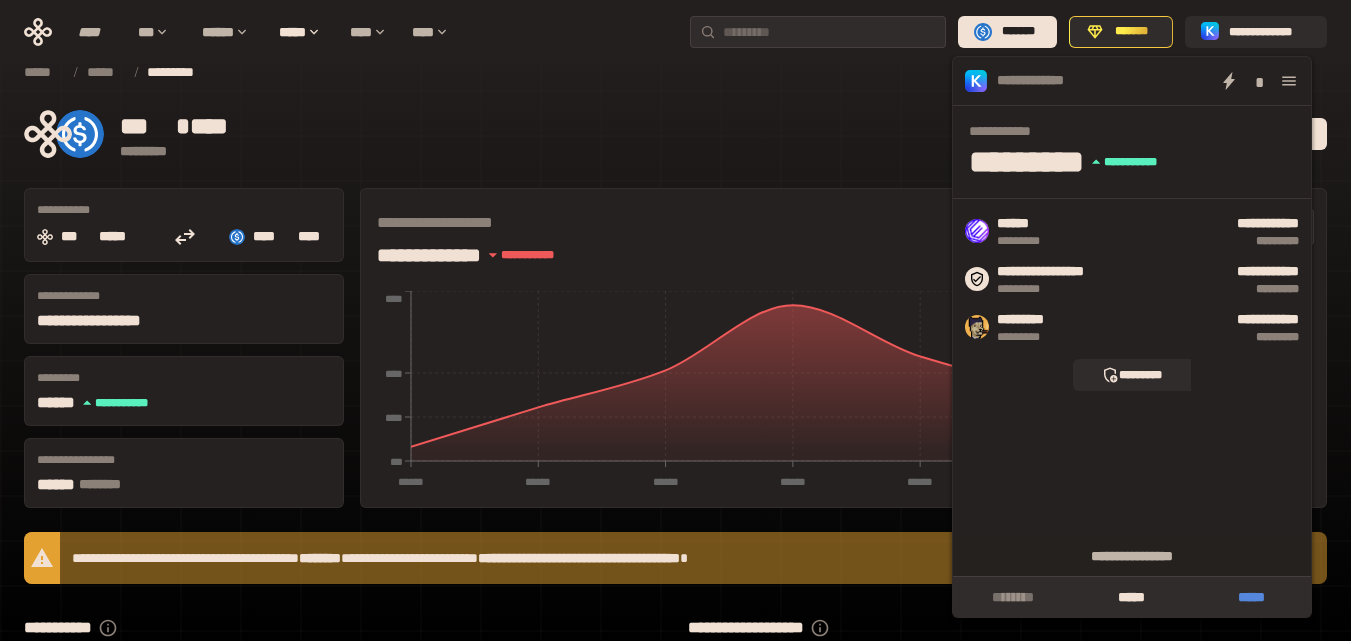click on "*****" at bounding box center (1251, 597) 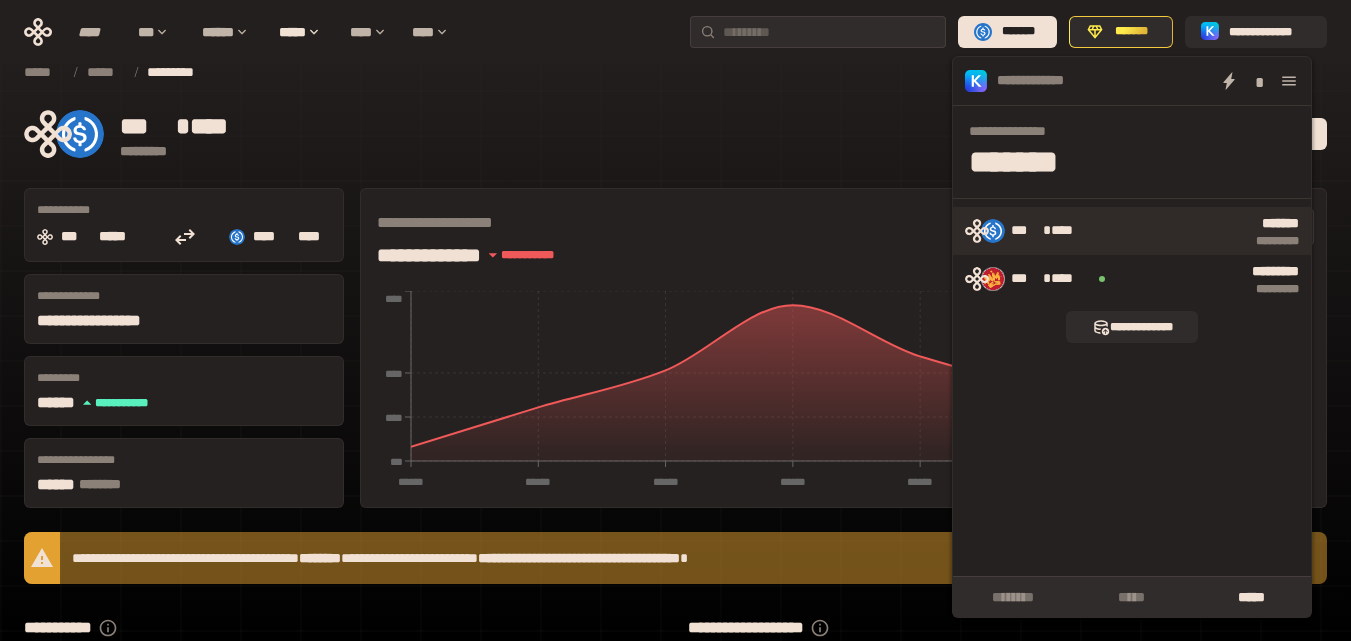 click on "****** * *" at bounding box center (1201, 241) 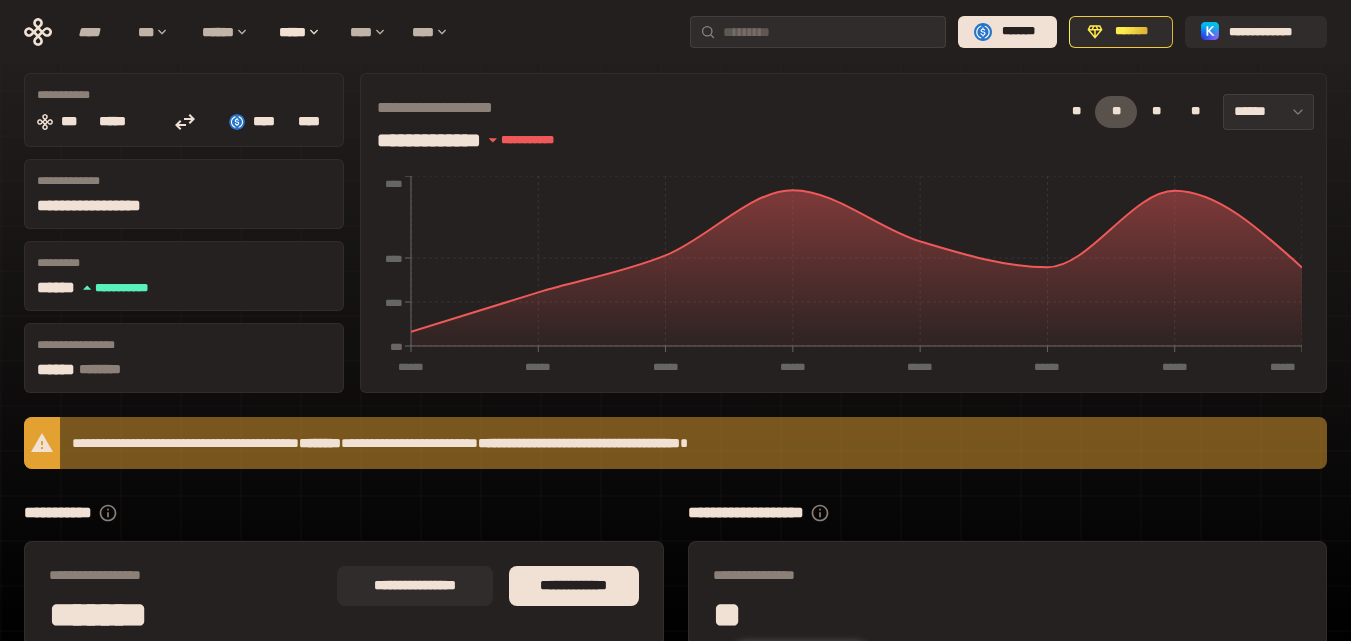 scroll, scrollTop: 256, scrollLeft: 0, axis: vertical 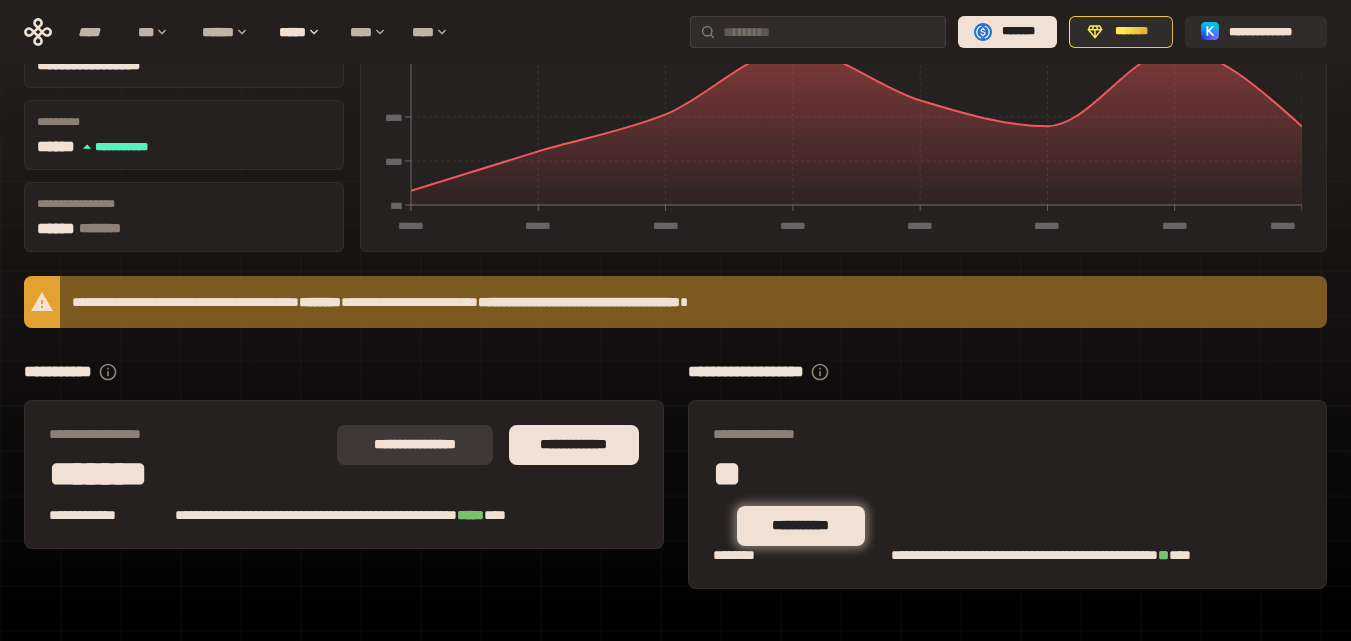 click on "**********" at bounding box center (415, 445) 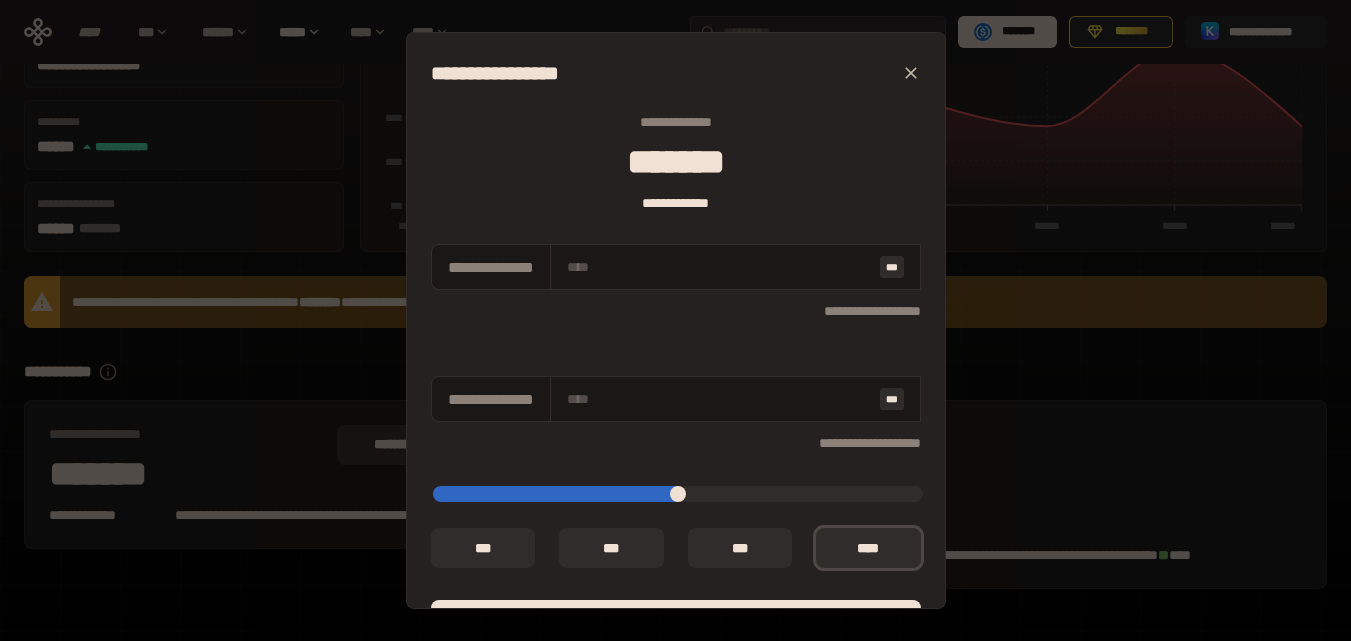 type on "**********" 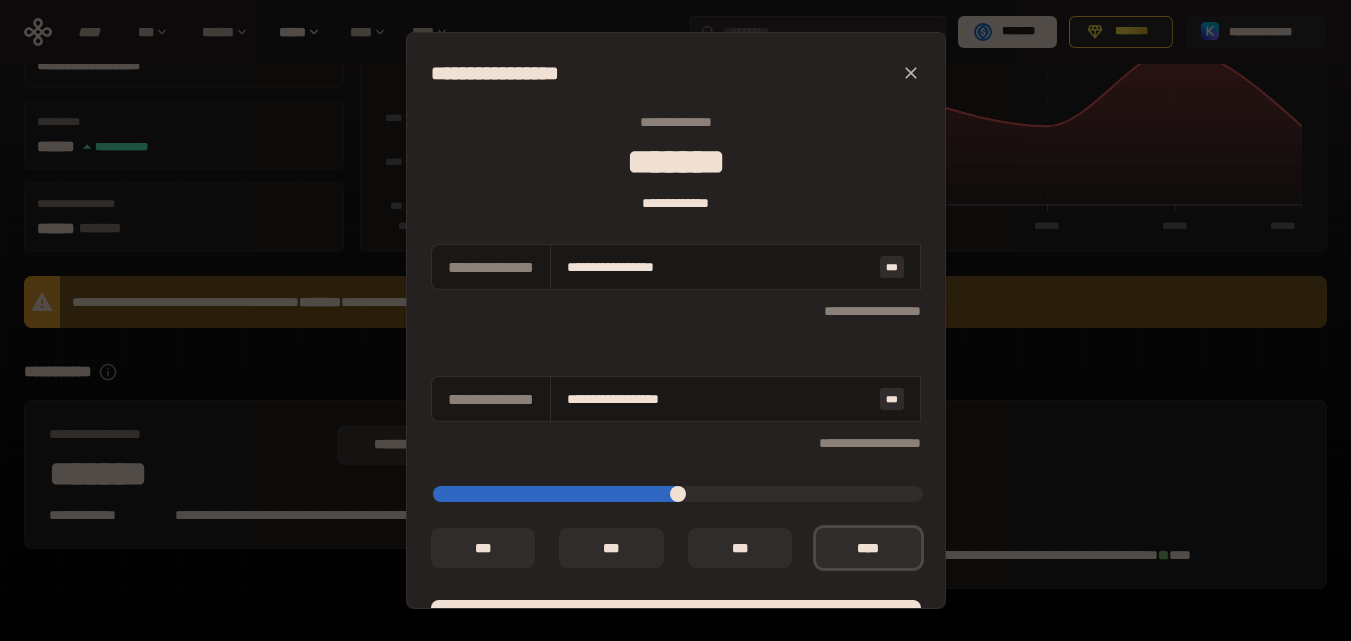 type on "*" 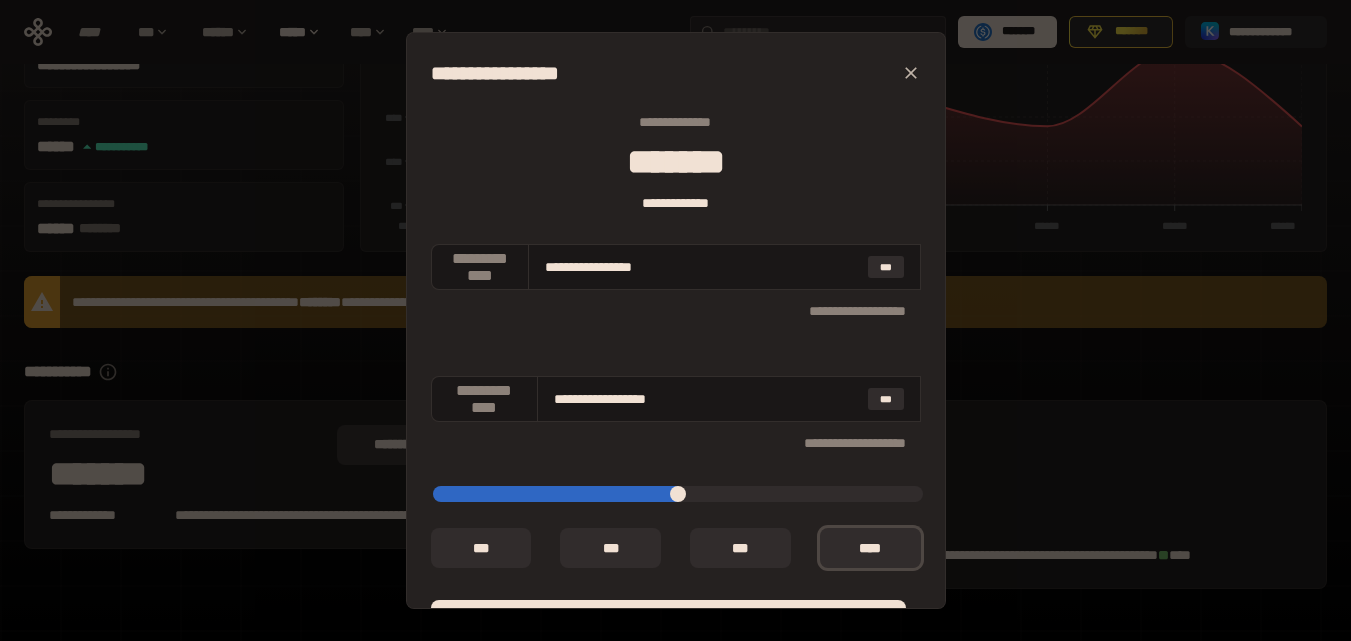 type on "**********" 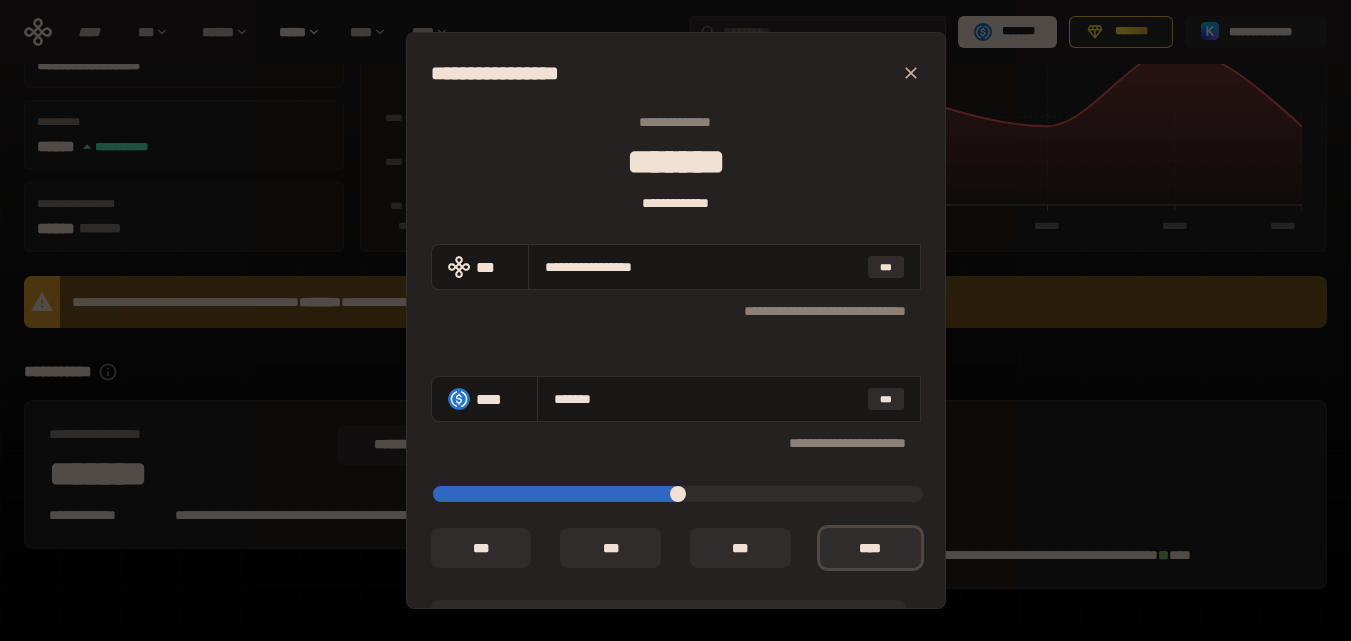 type on "*" 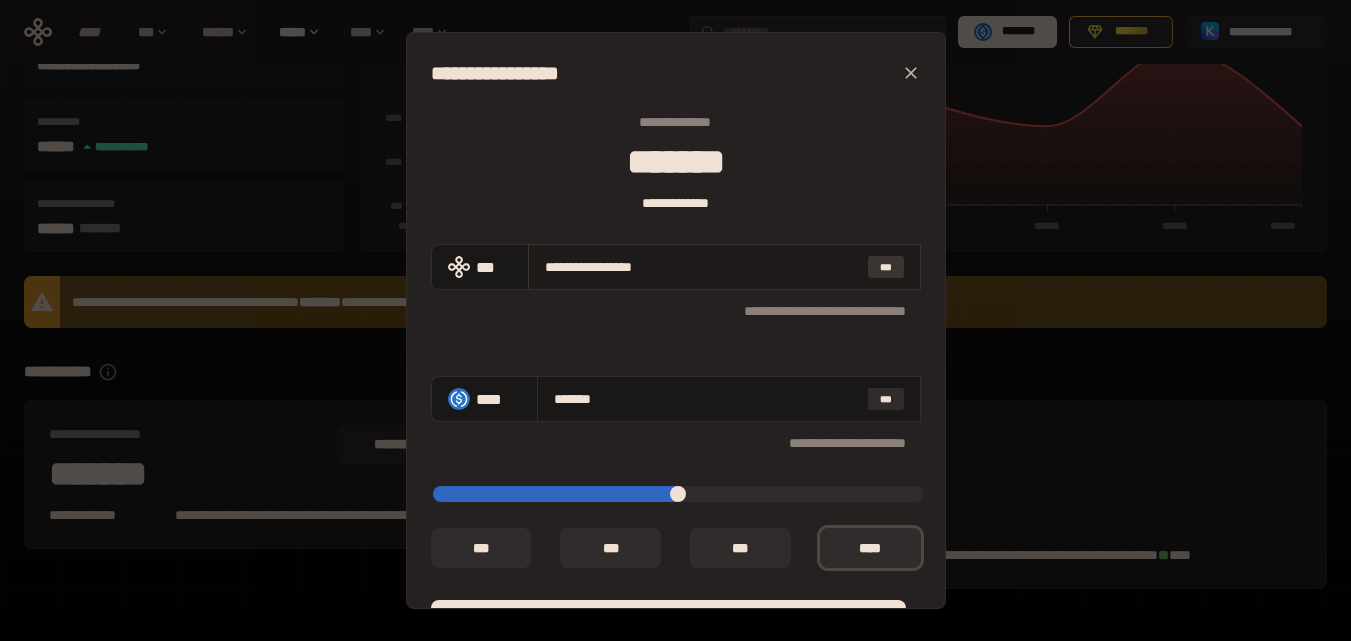 click on "***" at bounding box center [886, 267] 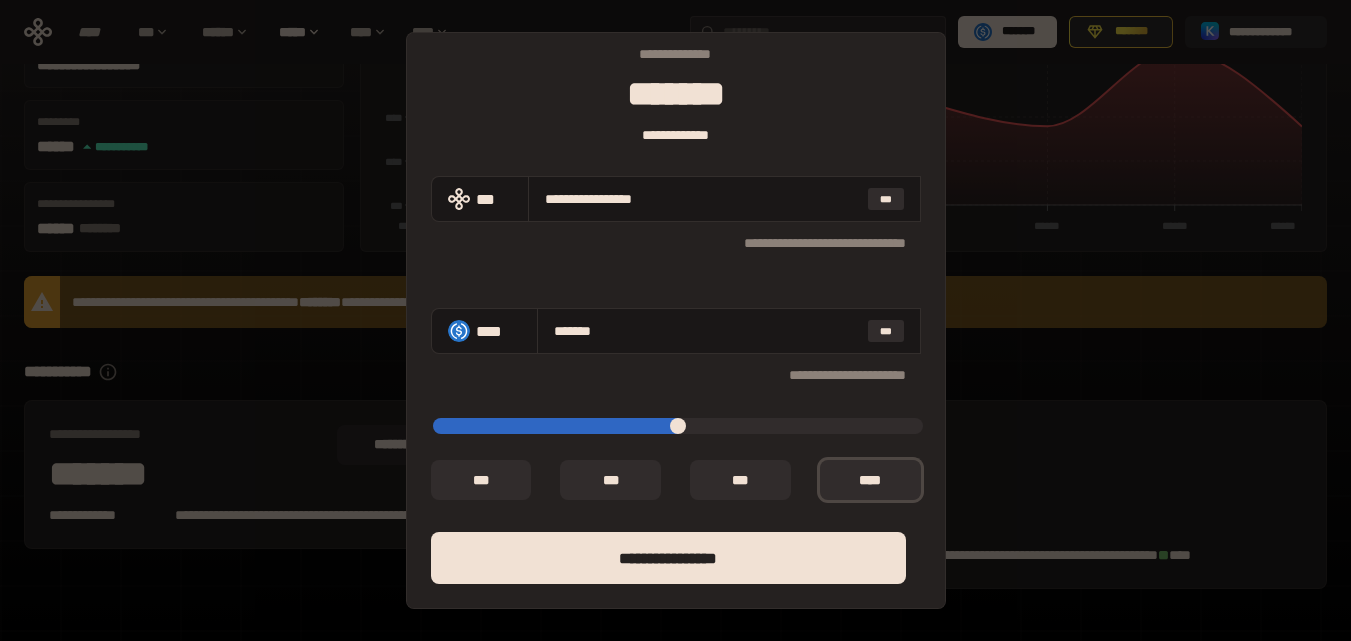 scroll, scrollTop: 136, scrollLeft: 0, axis: vertical 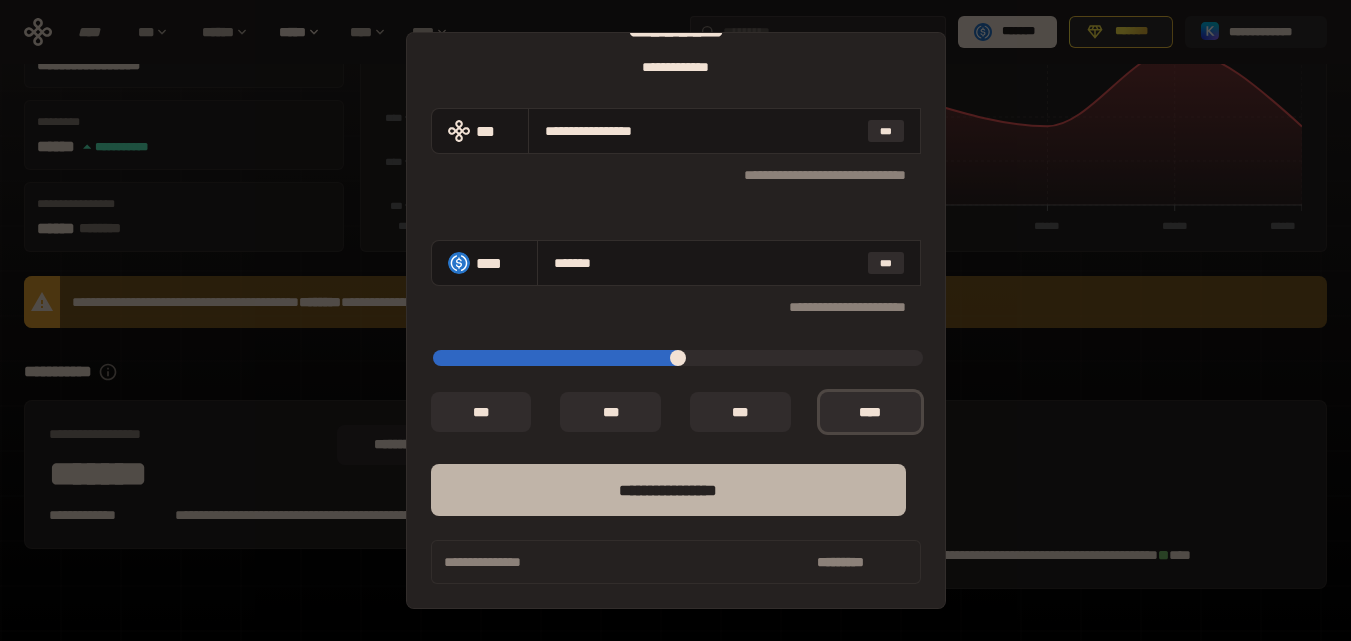 click on "****** *********" at bounding box center (668, 490) 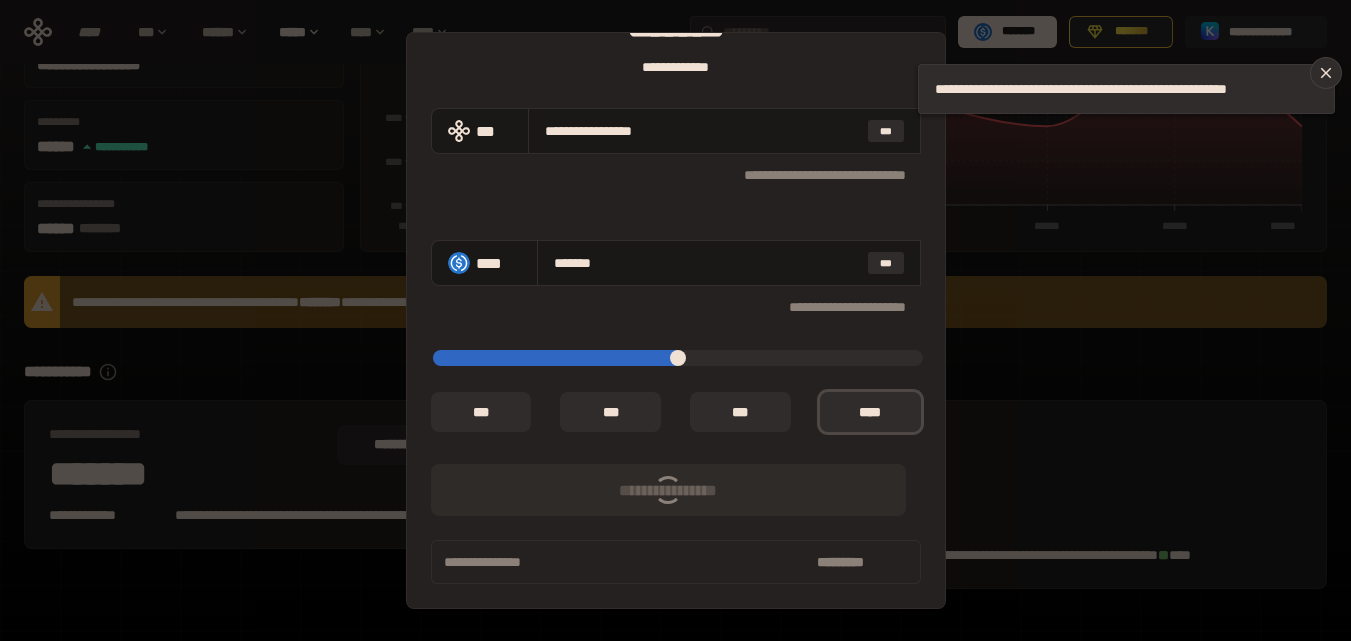 type on "*" 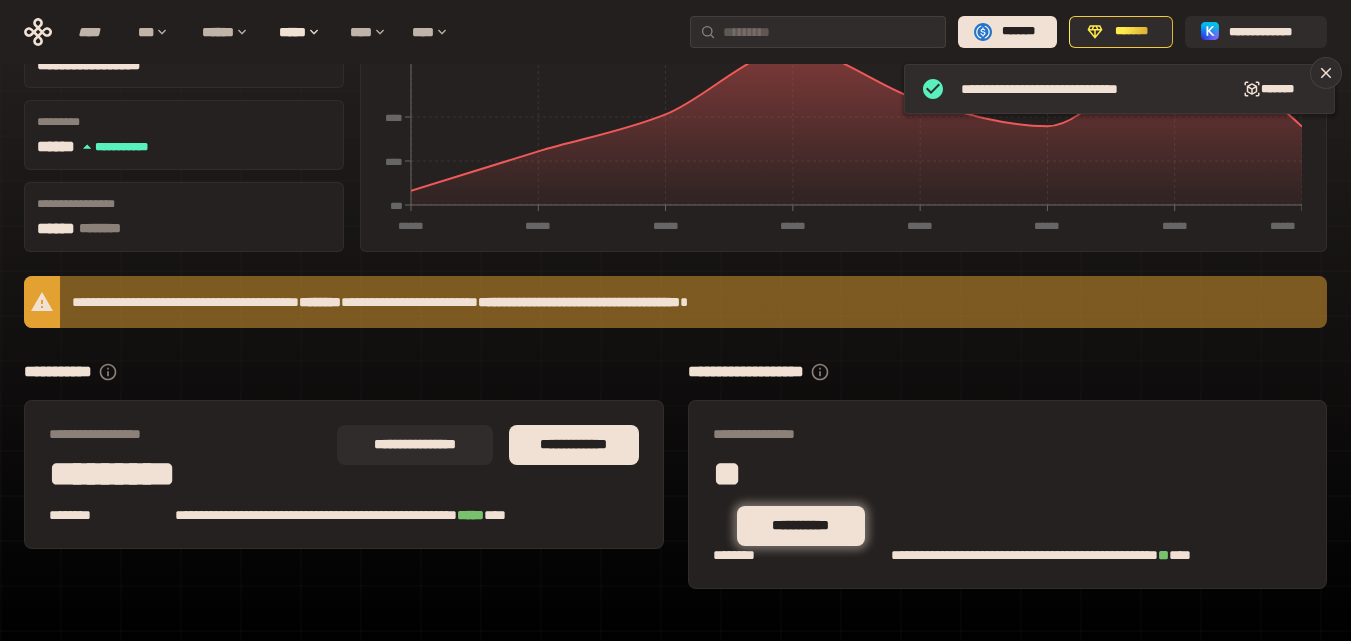 click on "**********" at bounding box center (675, 220) 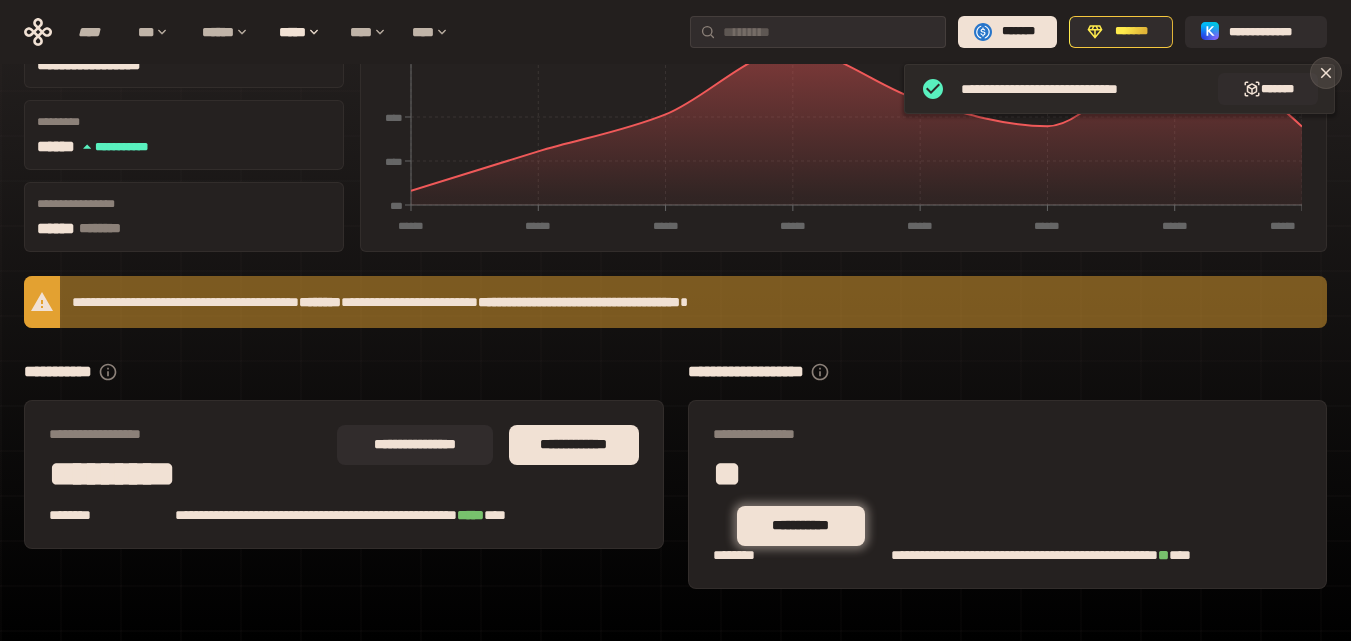click 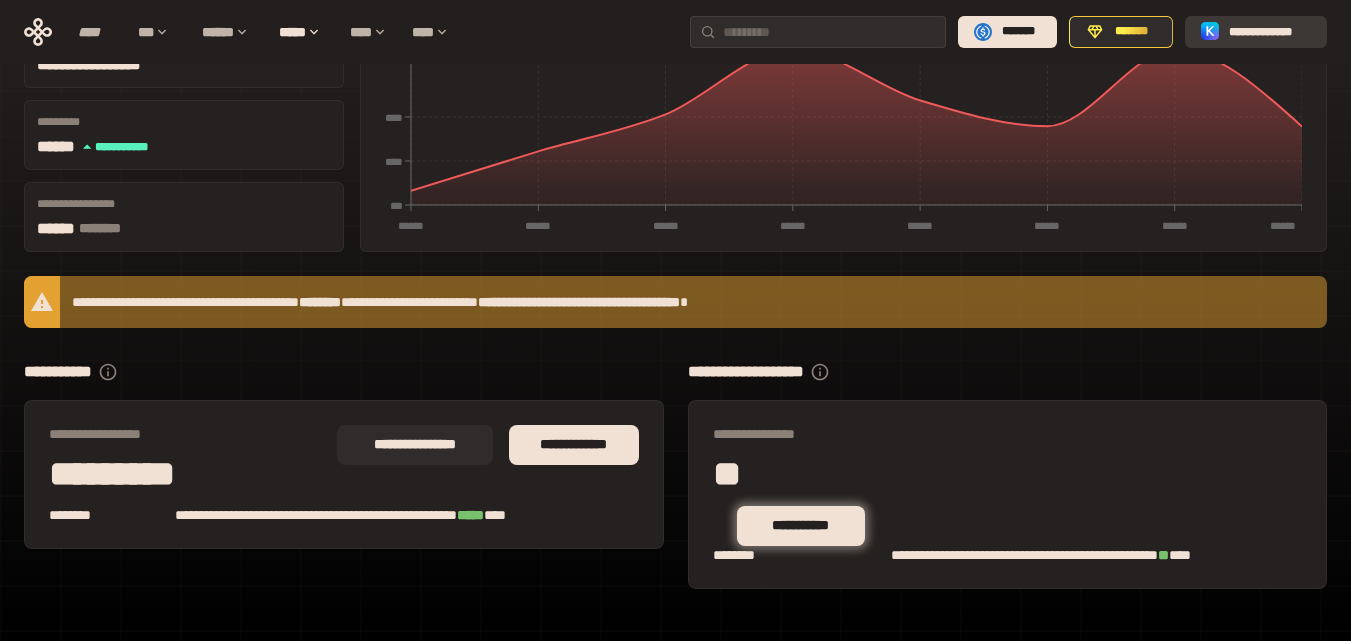 click on "**********" at bounding box center (1256, 32) 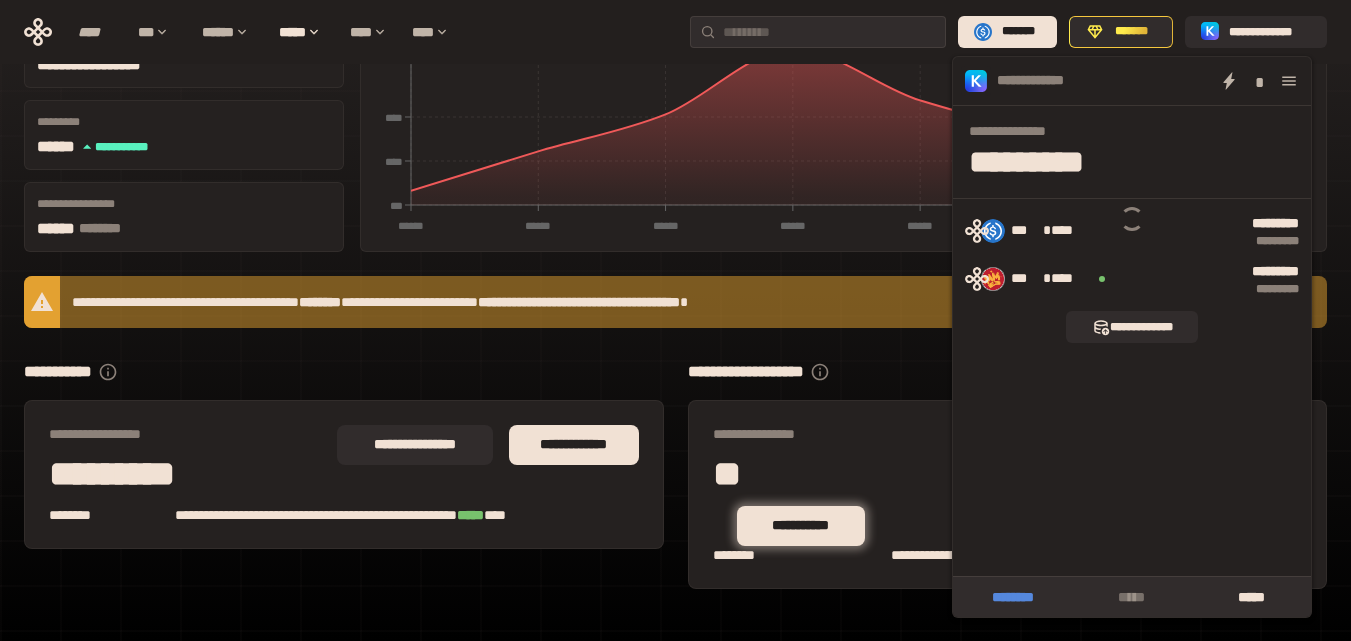 click on "********" at bounding box center (1012, 597) 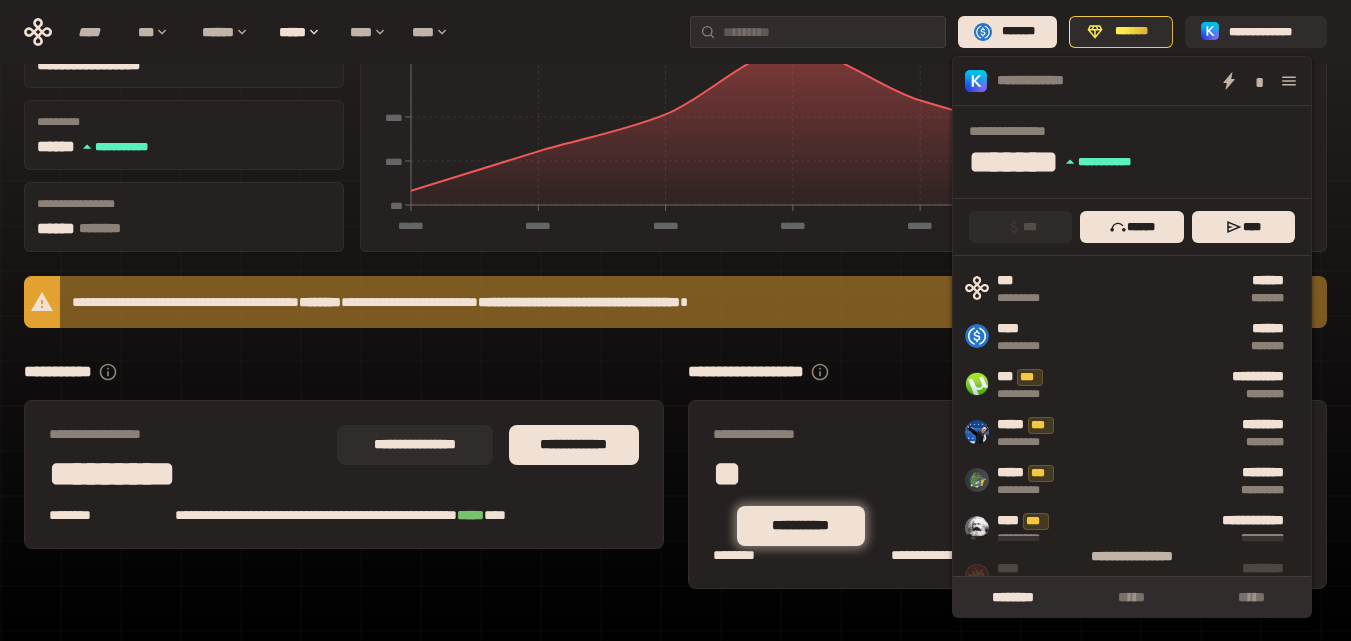 click on "**********" at bounding box center [675, 458] 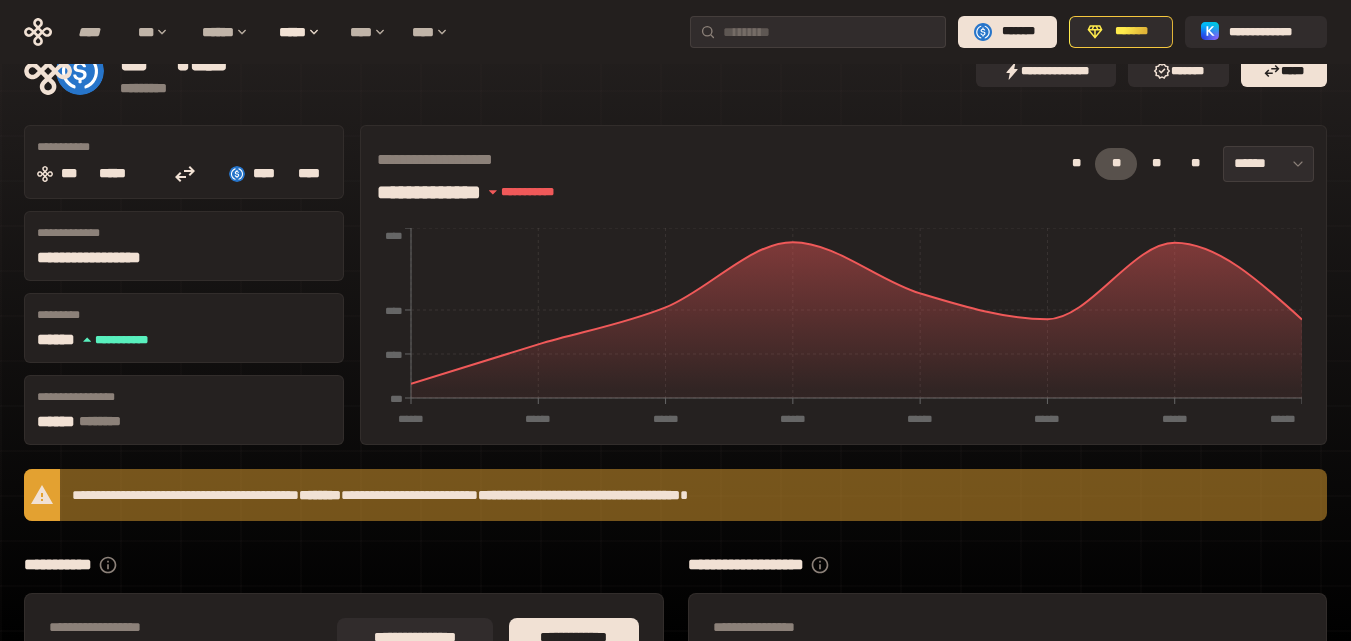 scroll, scrollTop: 0, scrollLeft: 0, axis: both 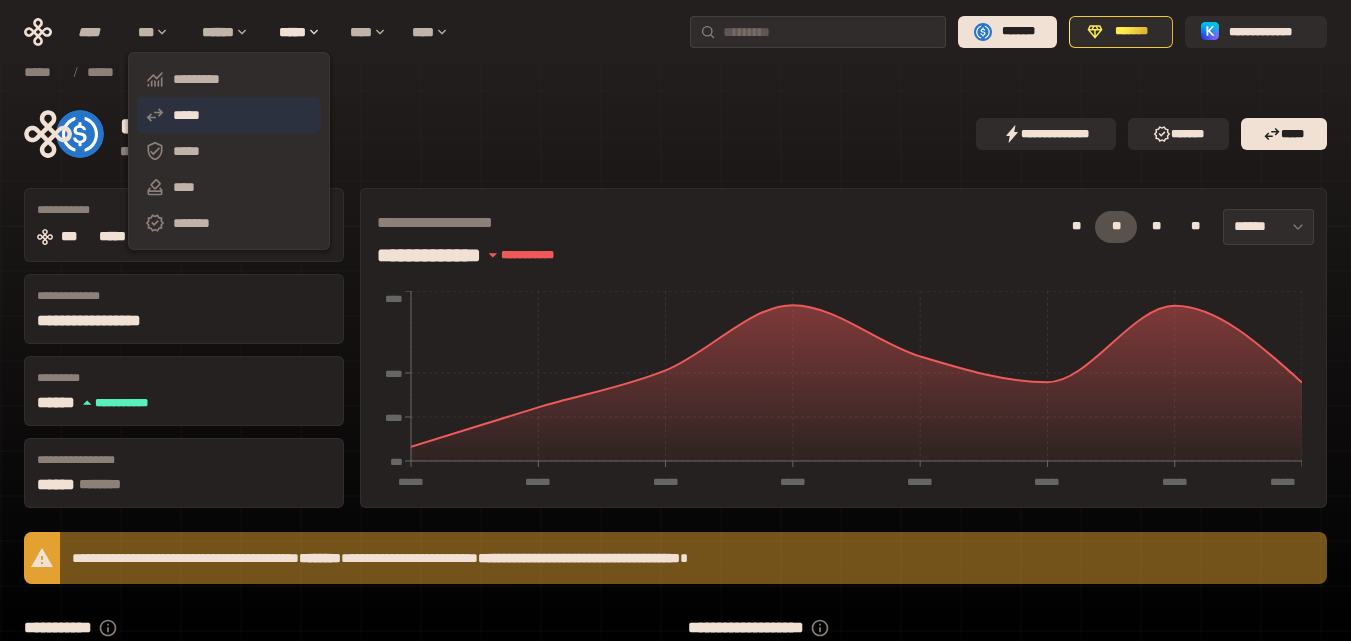 click on "*****" at bounding box center [229, 115] 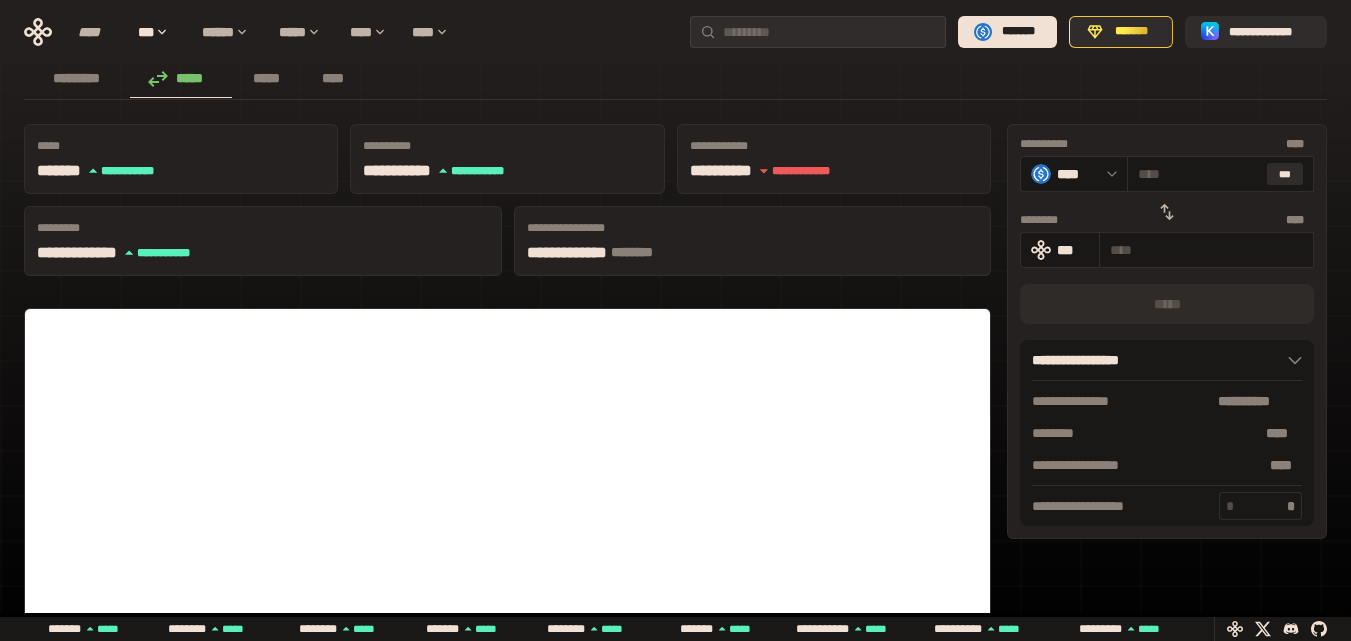 scroll, scrollTop: 0, scrollLeft: 0, axis: both 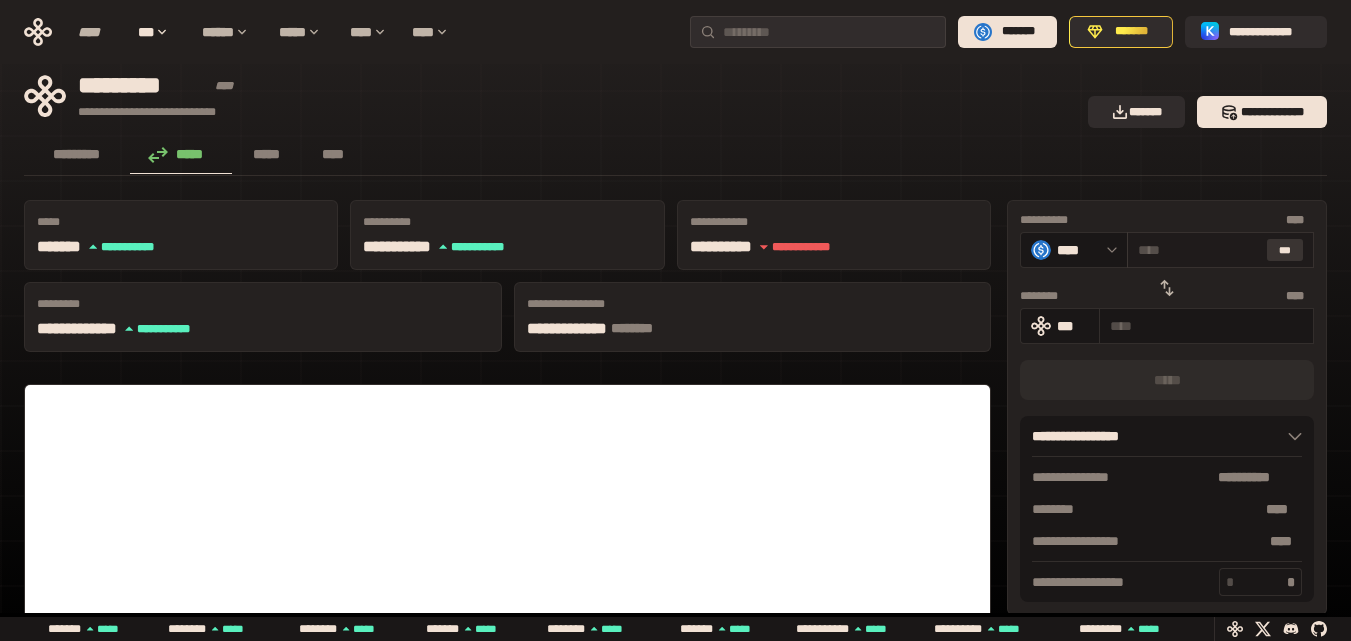 click on "***" at bounding box center [1285, 250] 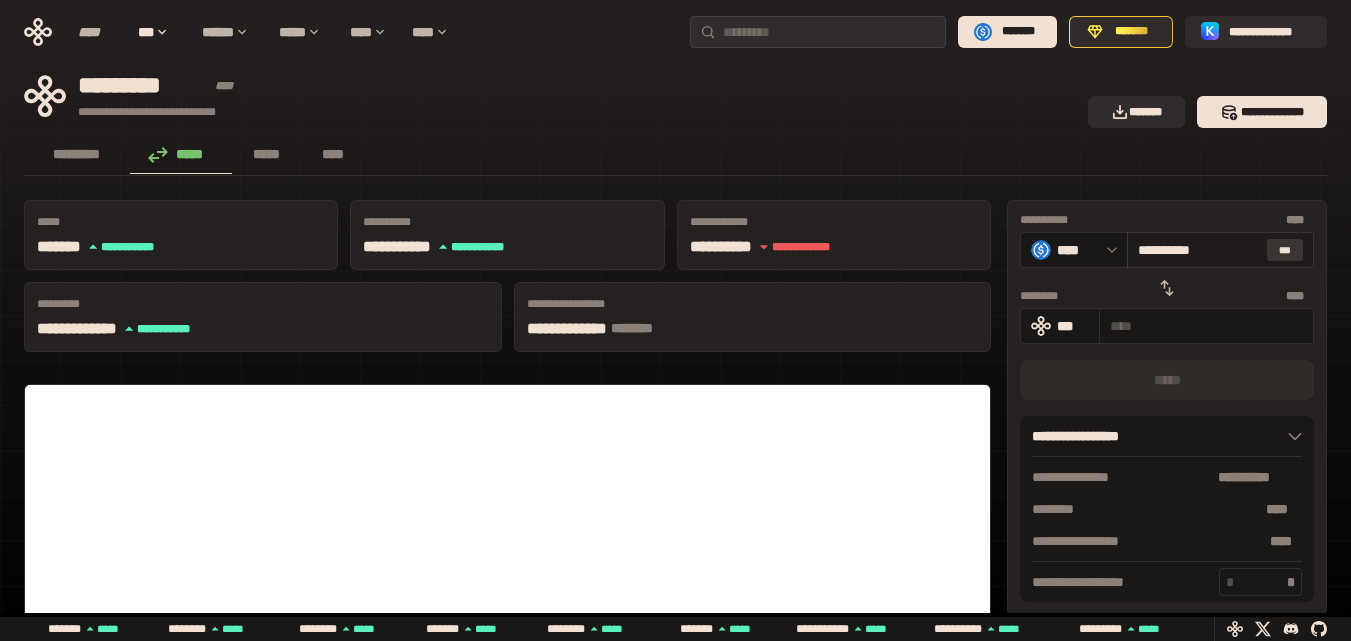 type on "**********" 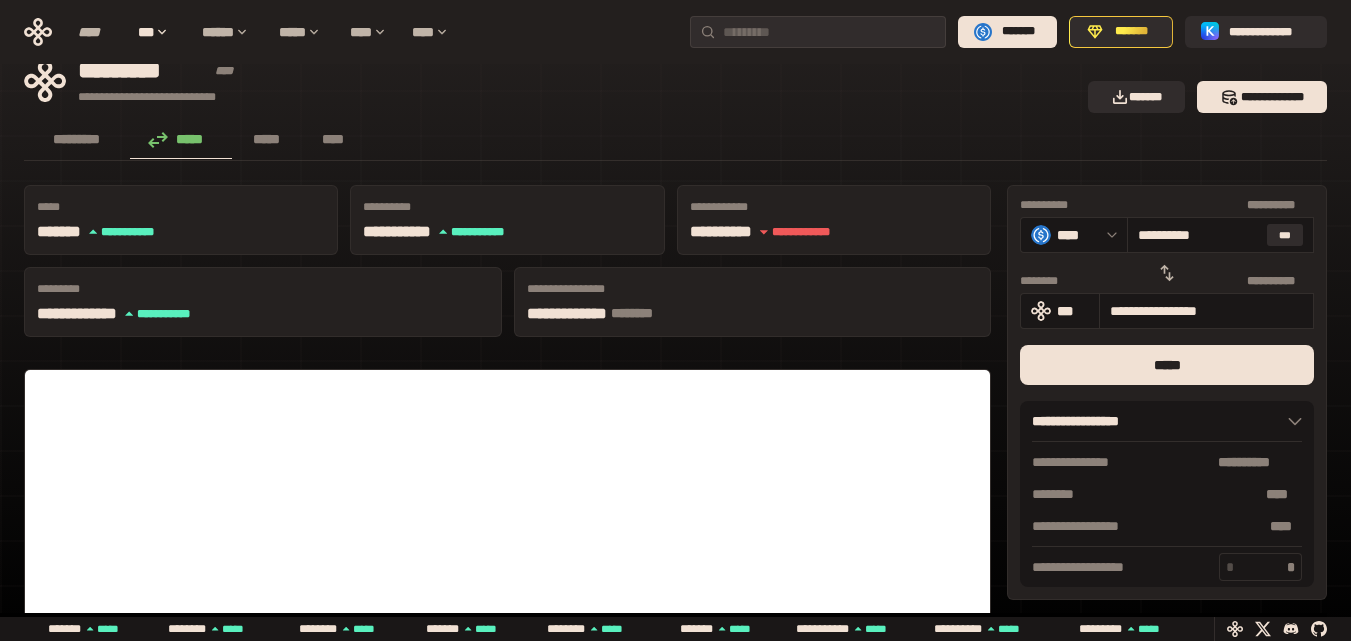scroll, scrollTop: 11, scrollLeft: 0, axis: vertical 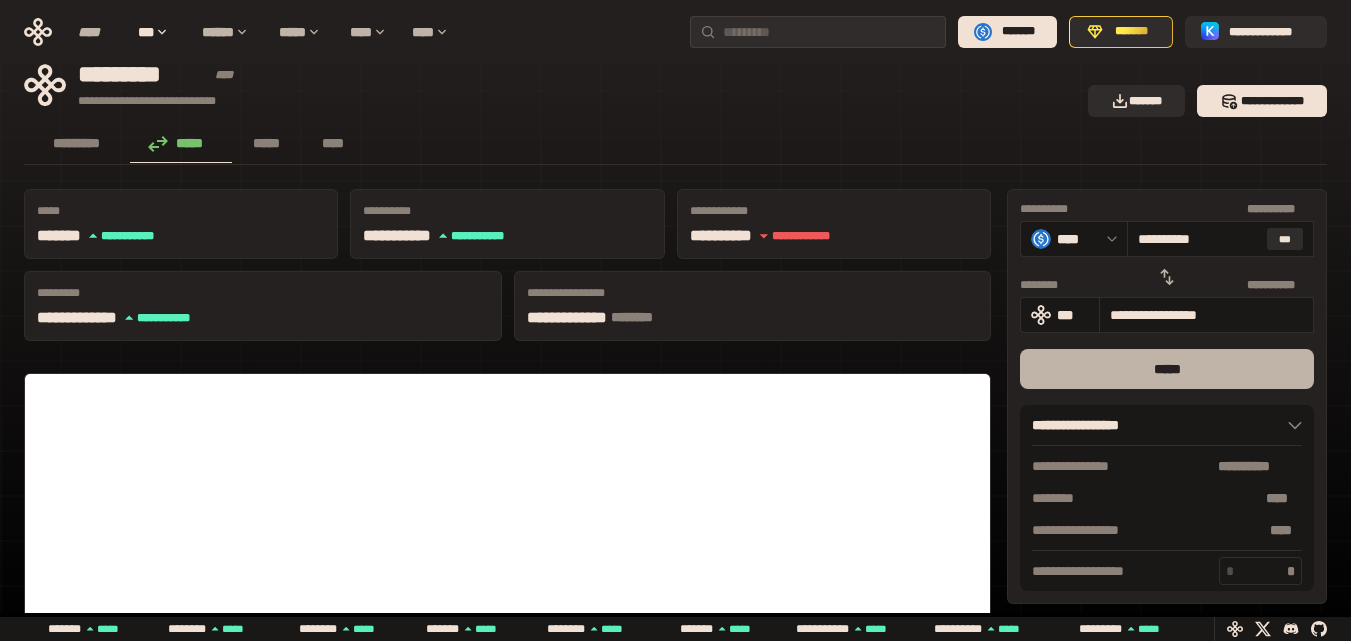 click on "*****" at bounding box center [1167, 369] 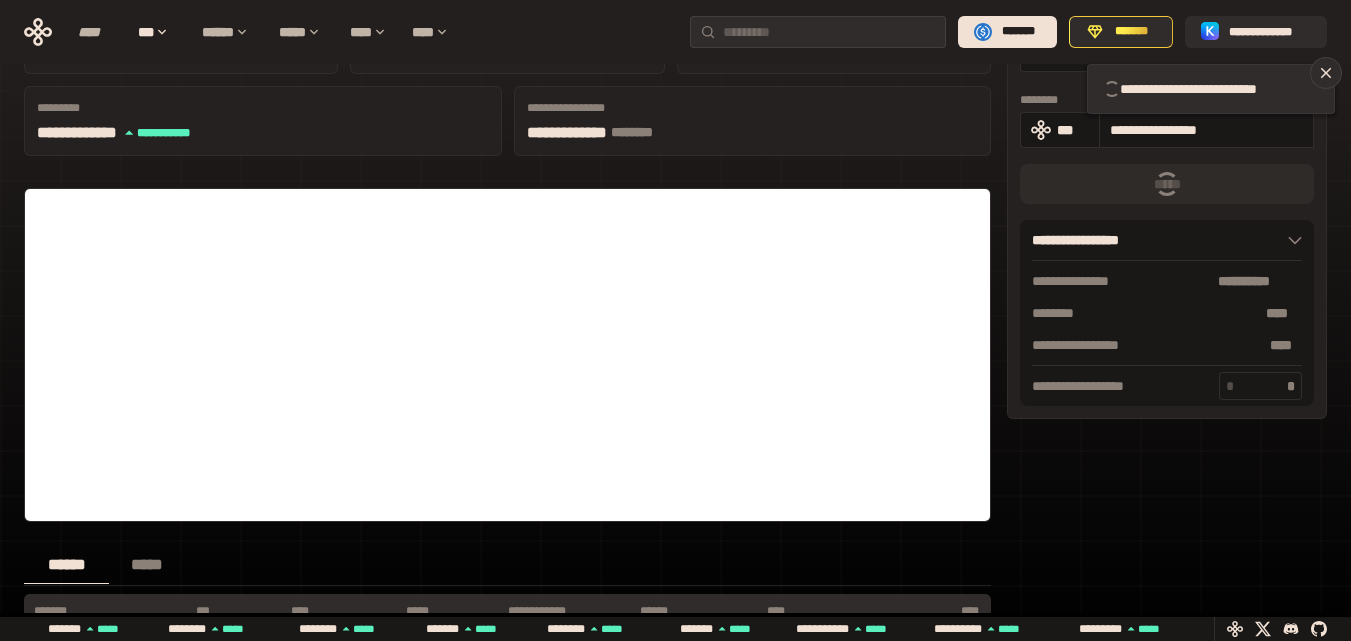 scroll, scrollTop: 311, scrollLeft: 0, axis: vertical 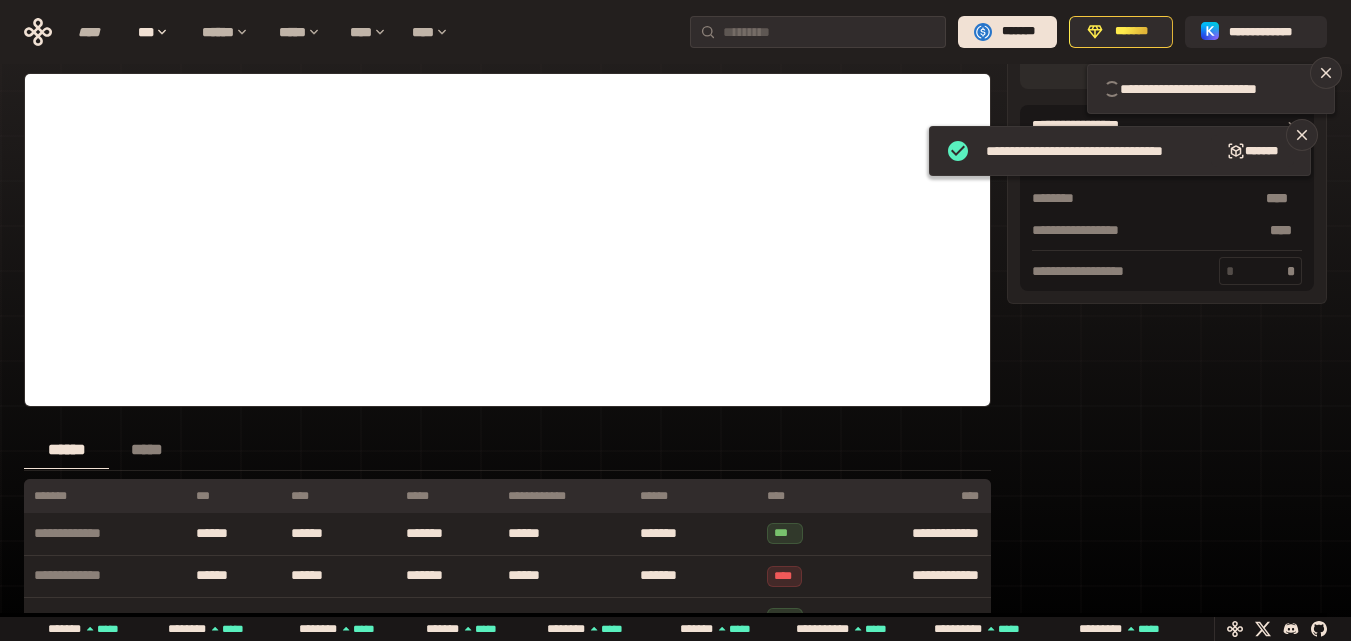 type 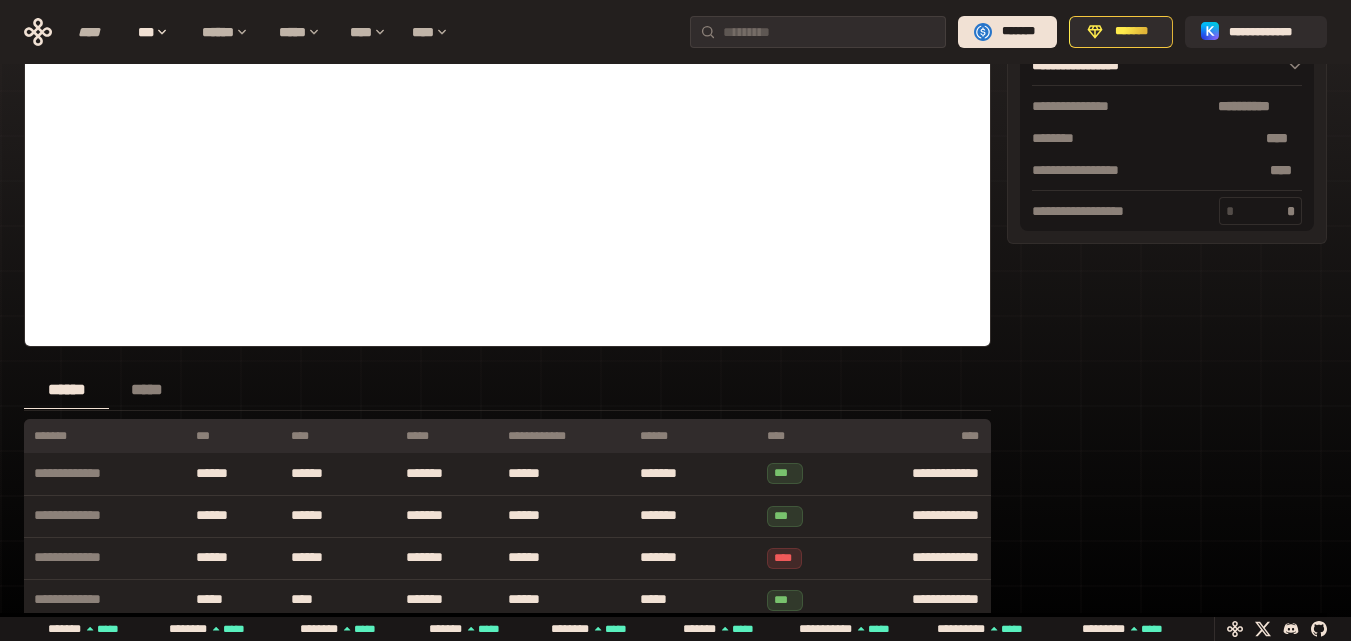 scroll, scrollTop: 211, scrollLeft: 0, axis: vertical 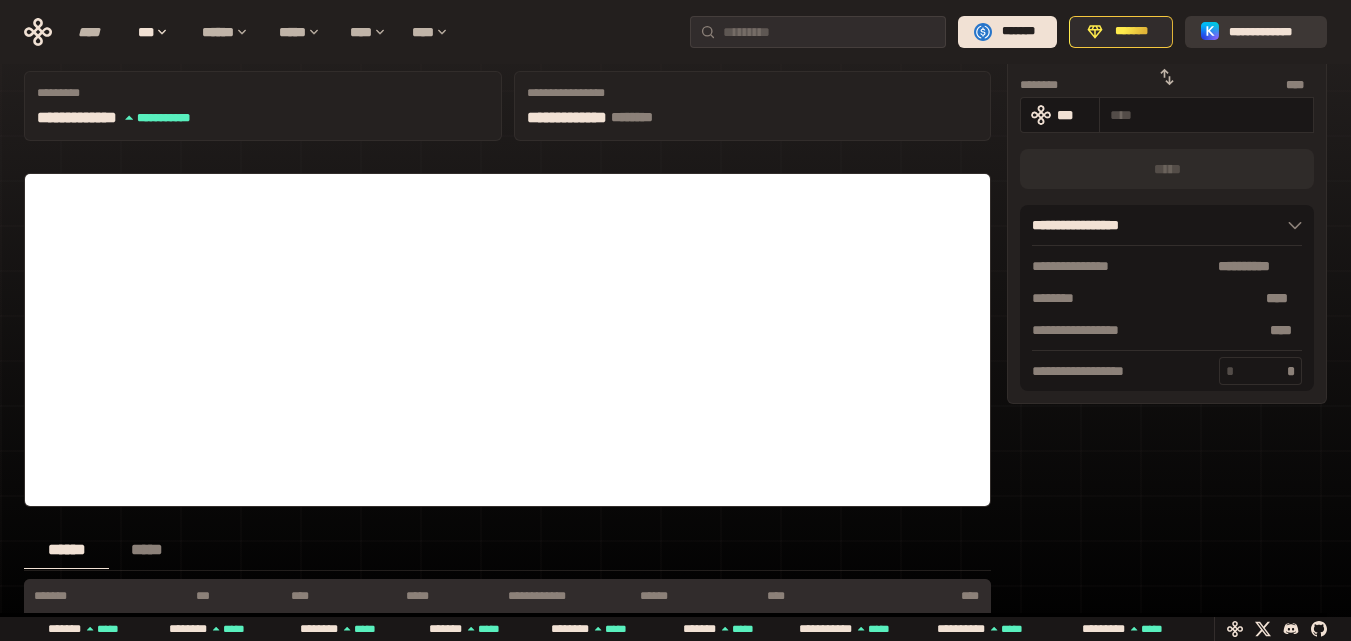 click on "**********" at bounding box center (1270, 32) 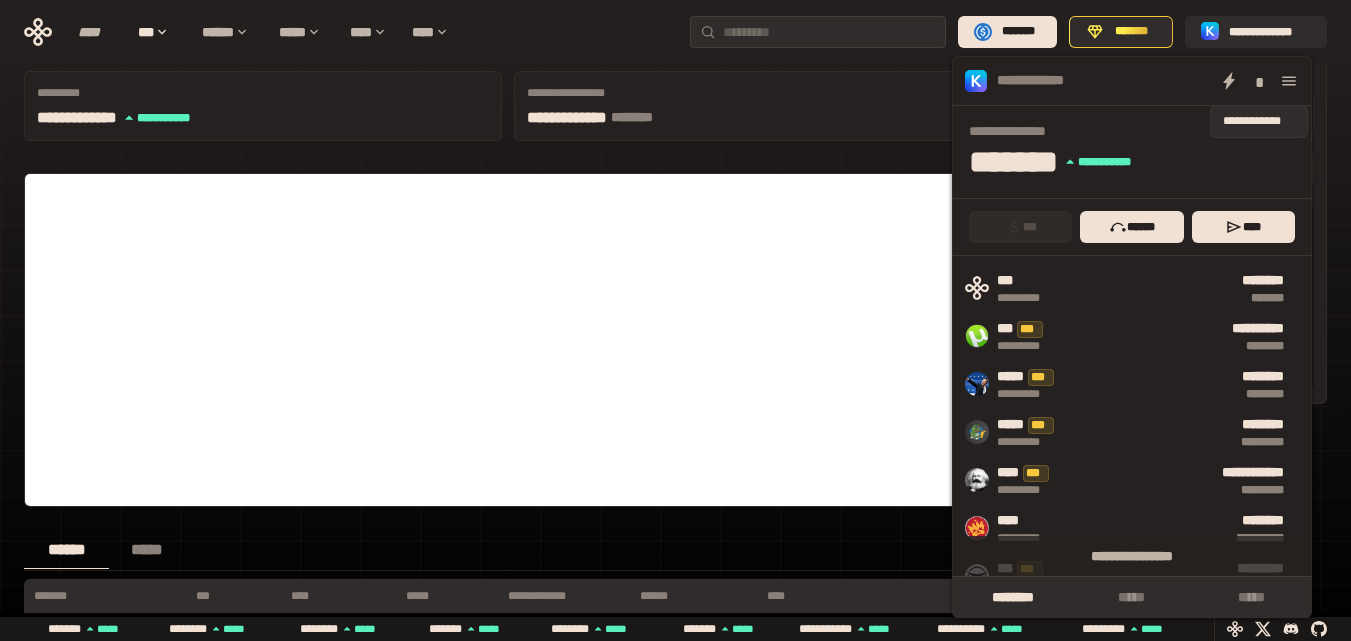 click on "*" at bounding box center [1259, 81] 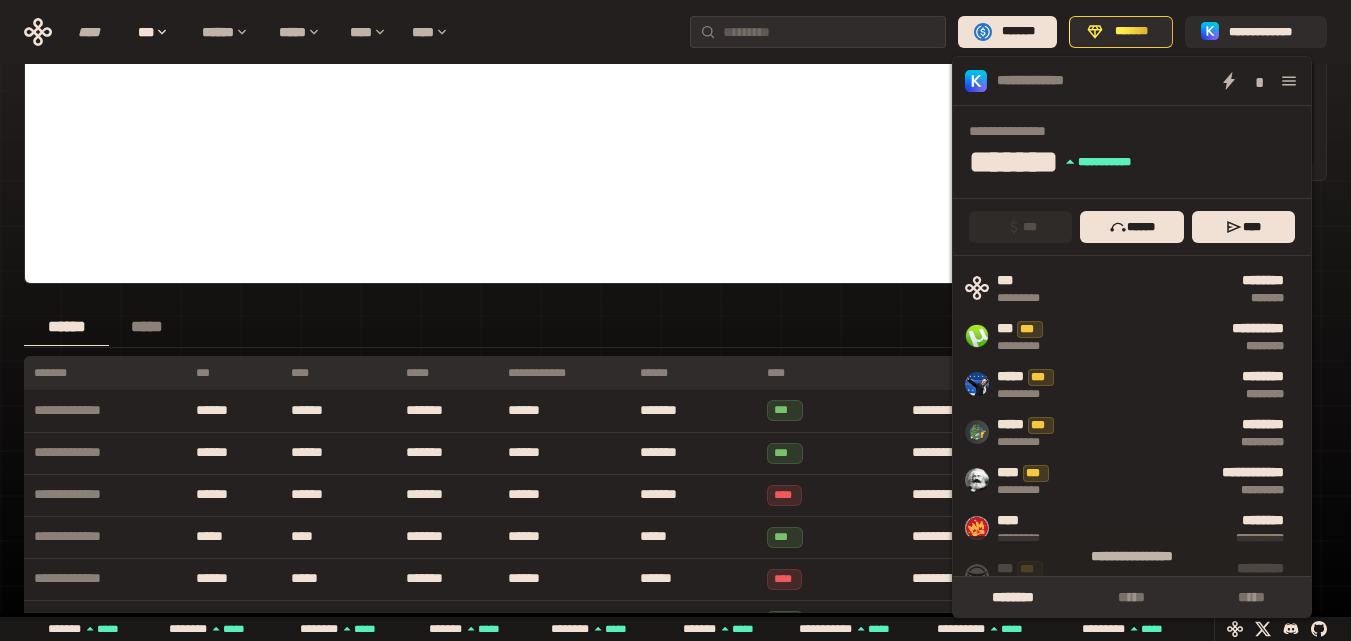 scroll, scrollTop: 311, scrollLeft: 0, axis: vertical 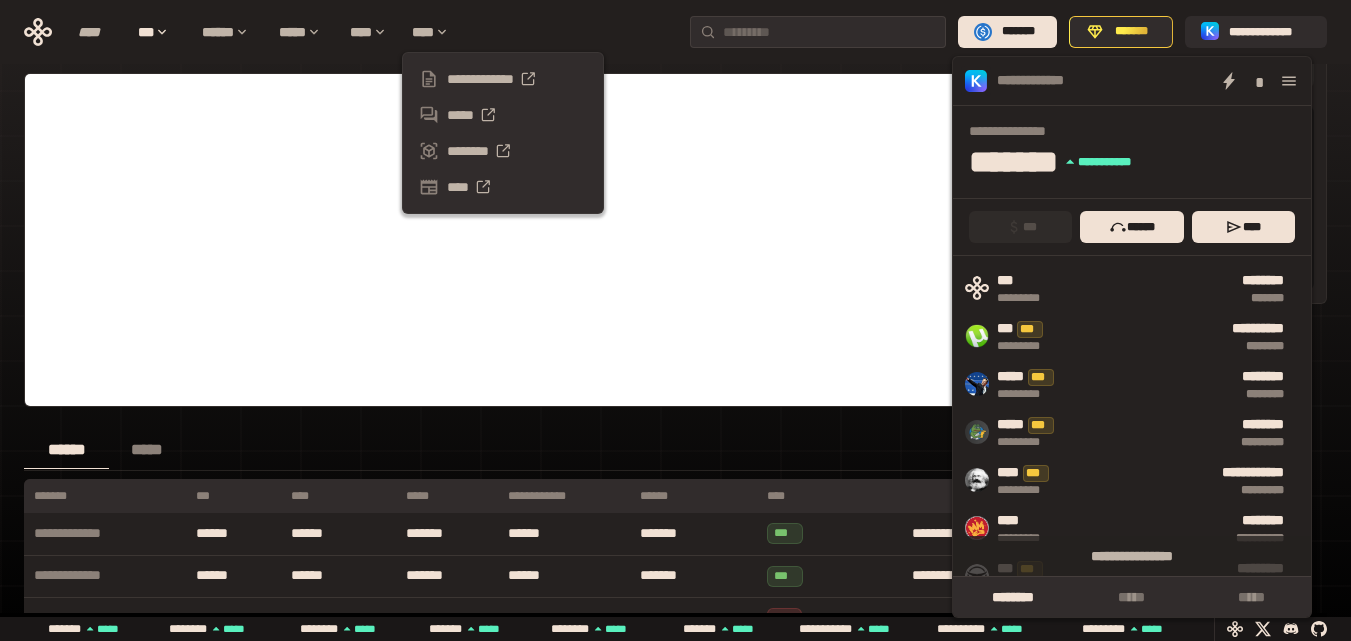 click on "**********" at bounding box center [675, 447] 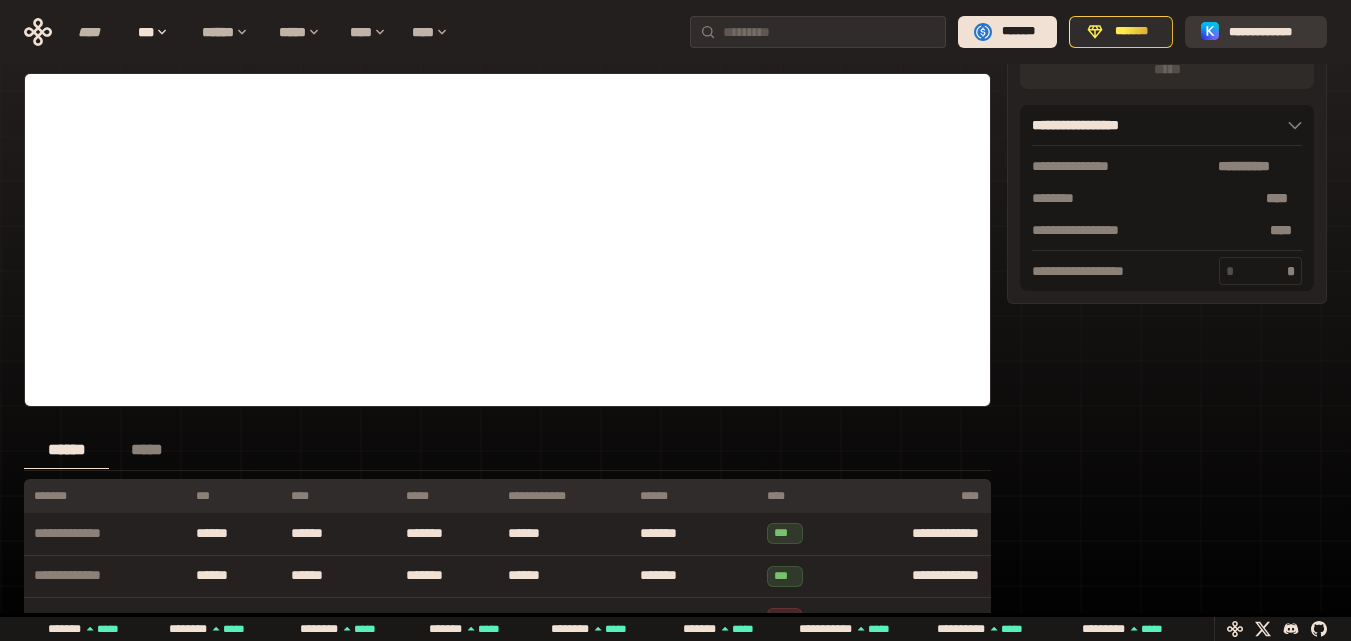 click on "**********" at bounding box center (1270, 32) 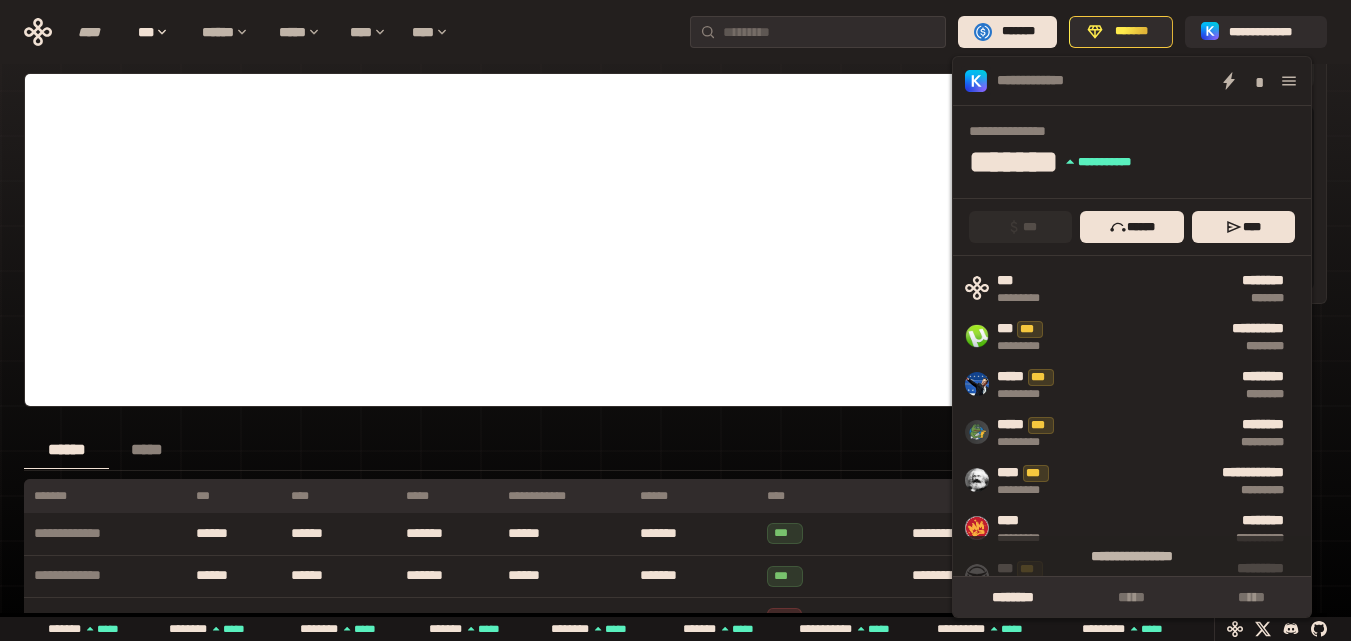 click on "****** *****" at bounding box center (507, 451) 